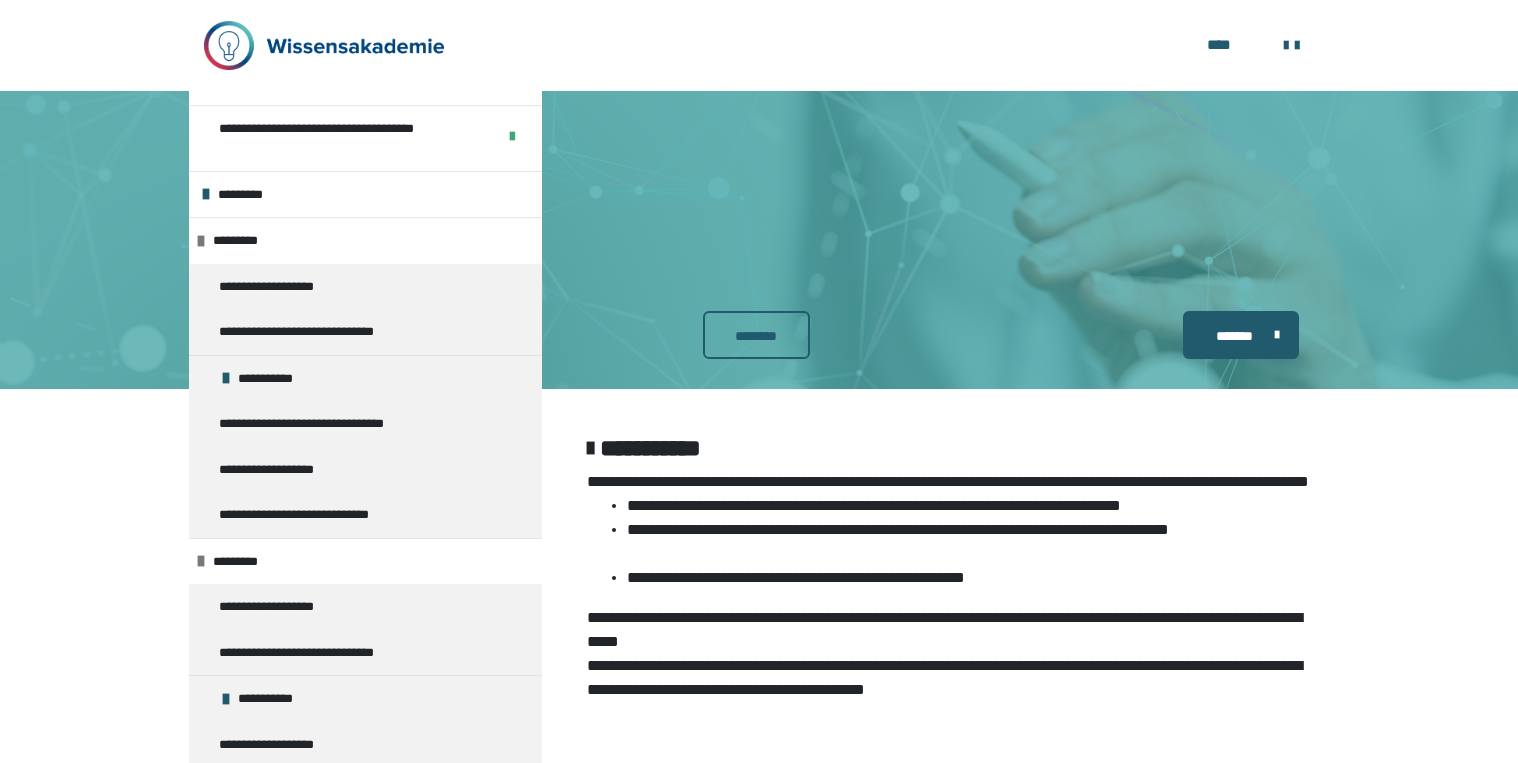 scroll, scrollTop: 558, scrollLeft: 0, axis: vertical 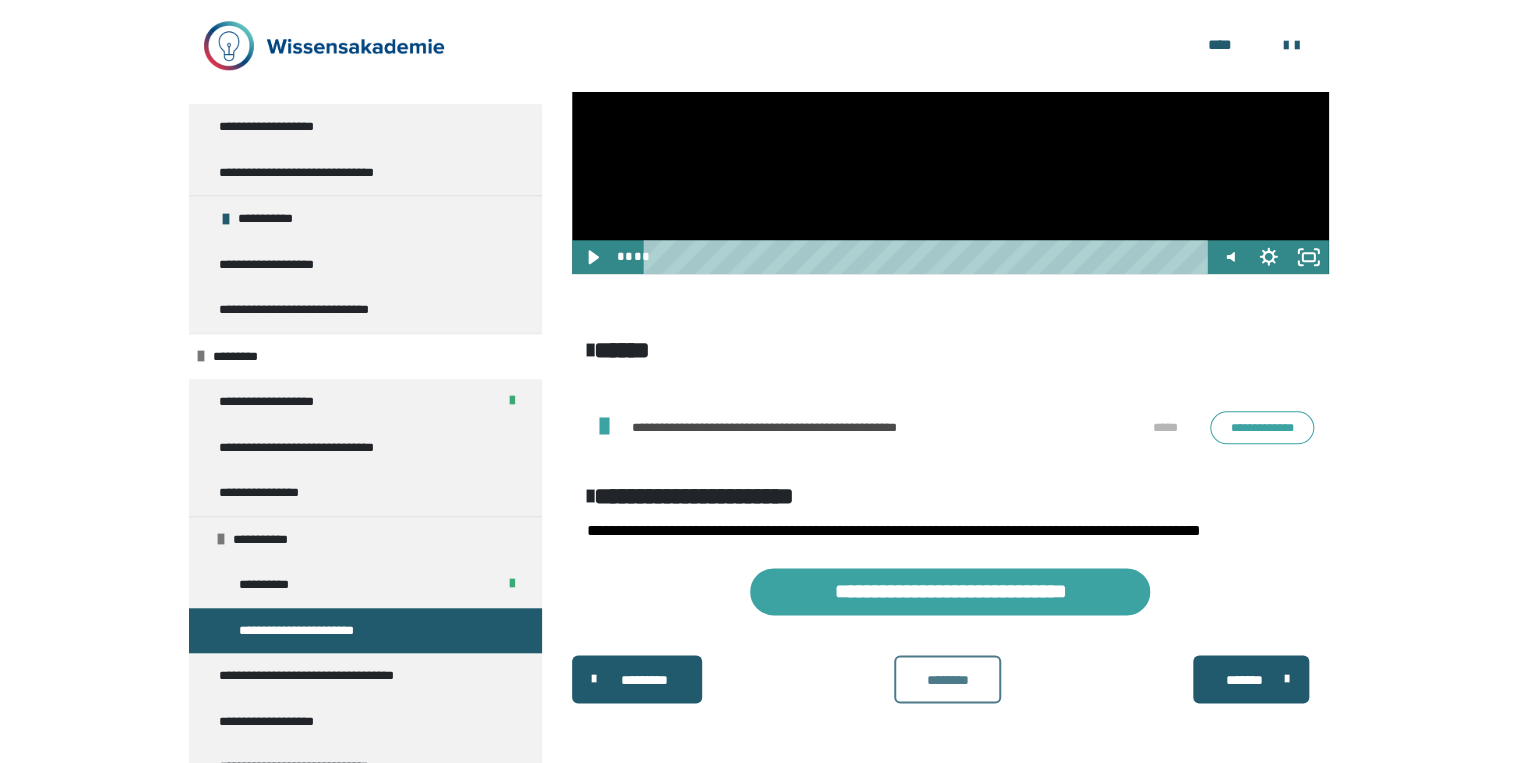 click on "********" at bounding box center [947, 680] 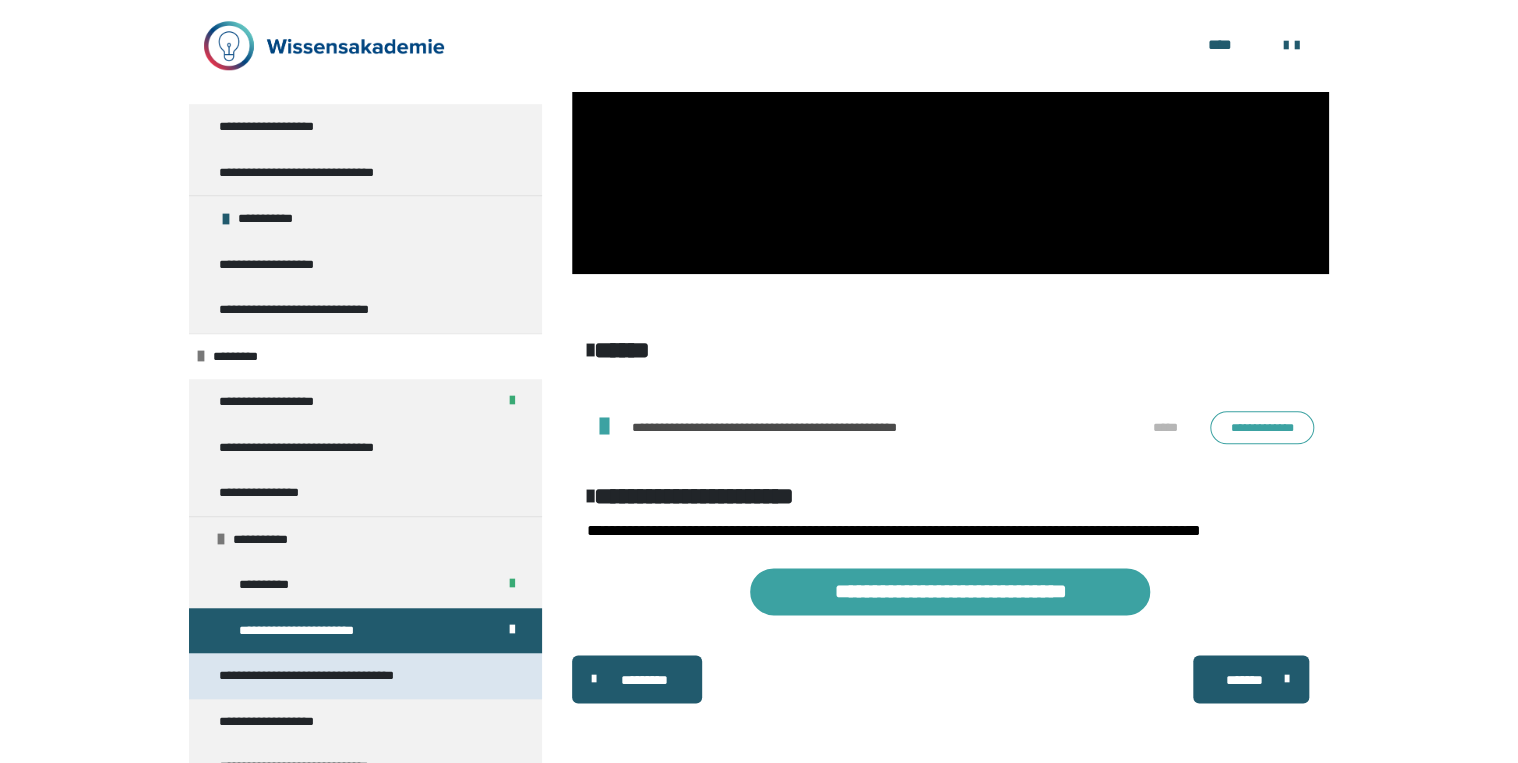 click on "**********" at bounding box center (325, 676) 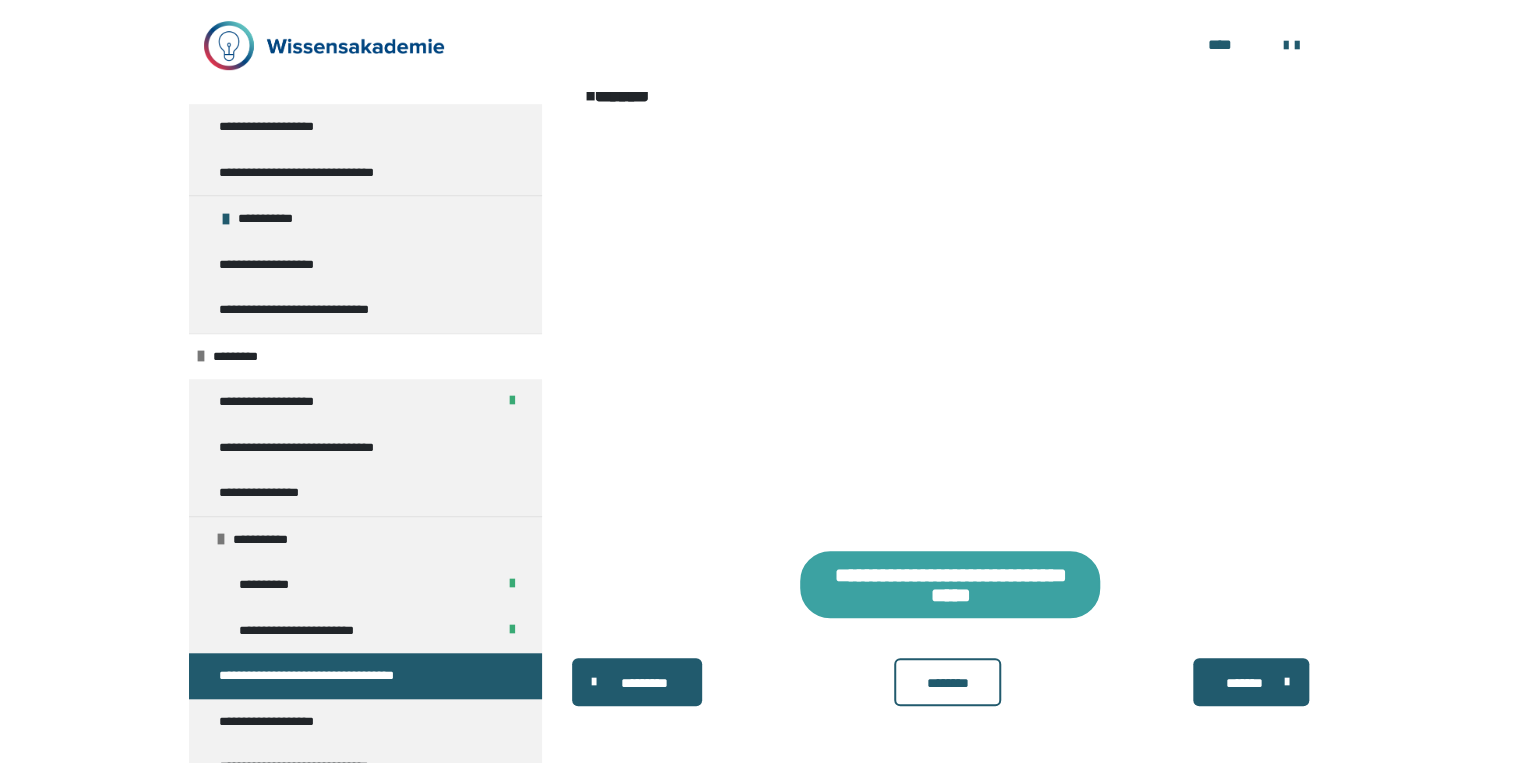scroll, scrollTop: 519, scrollLeft: 0, axis: vertical 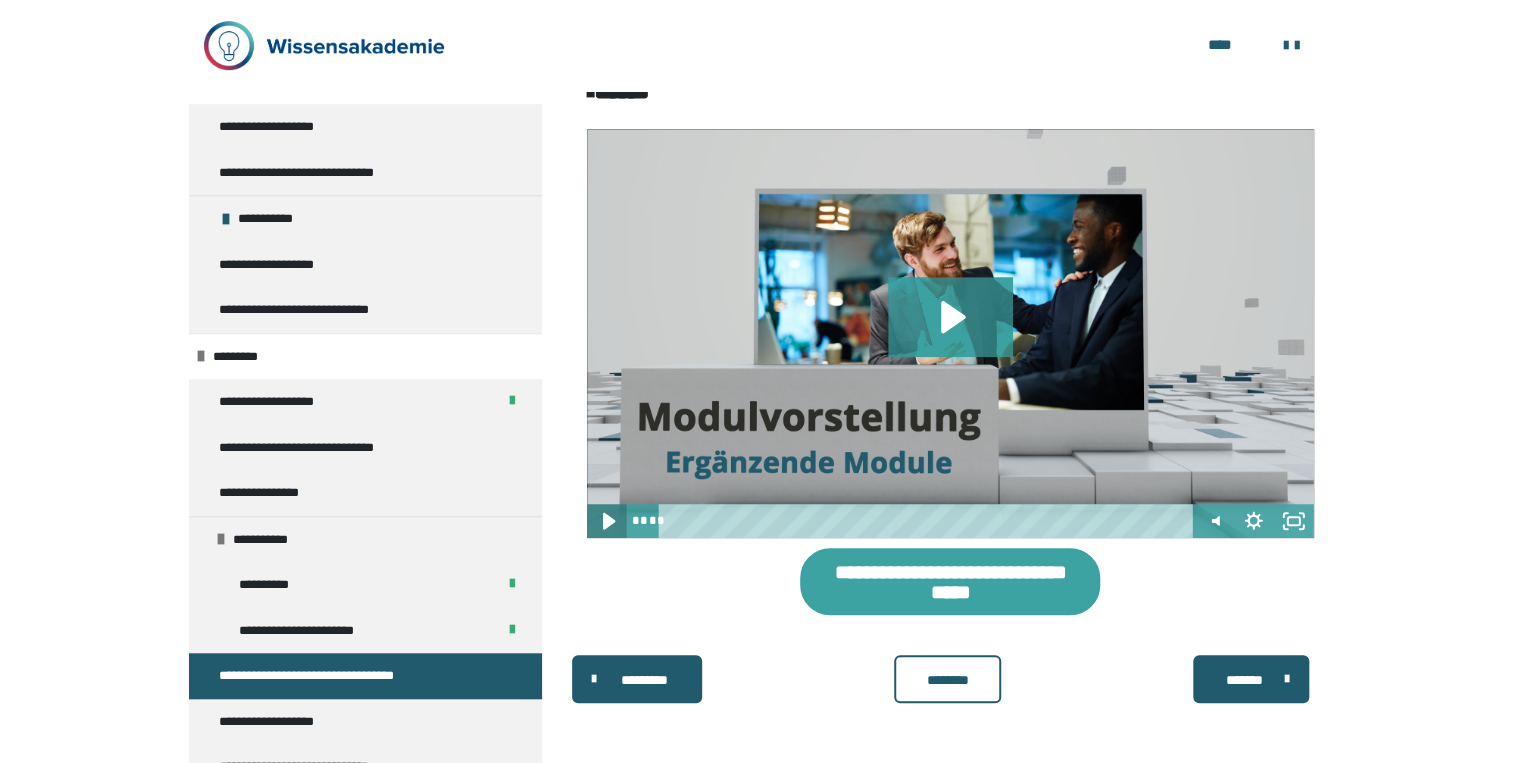 click 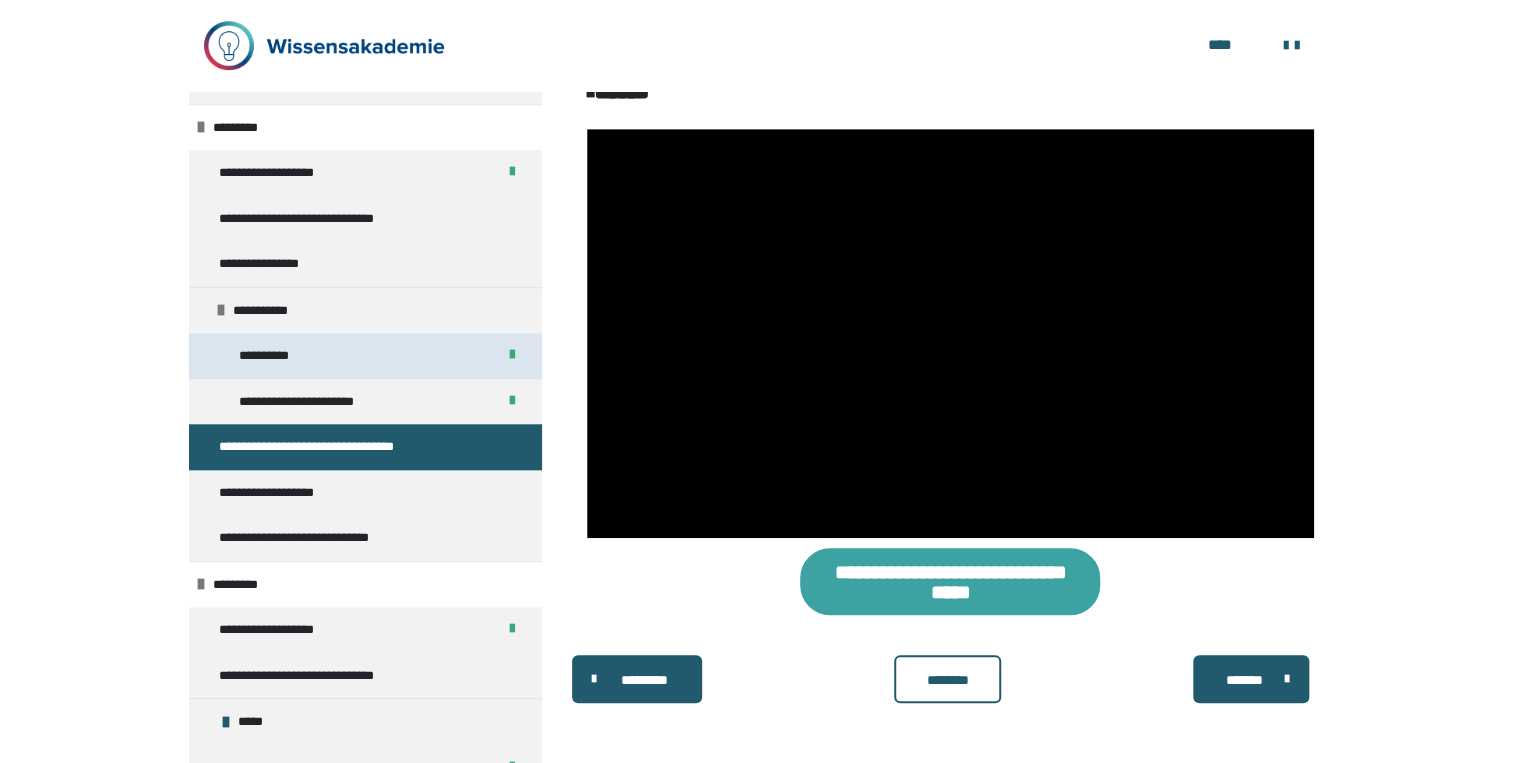 scroll, scrollTop: 720, scrollLeft: 0, axis: vertical 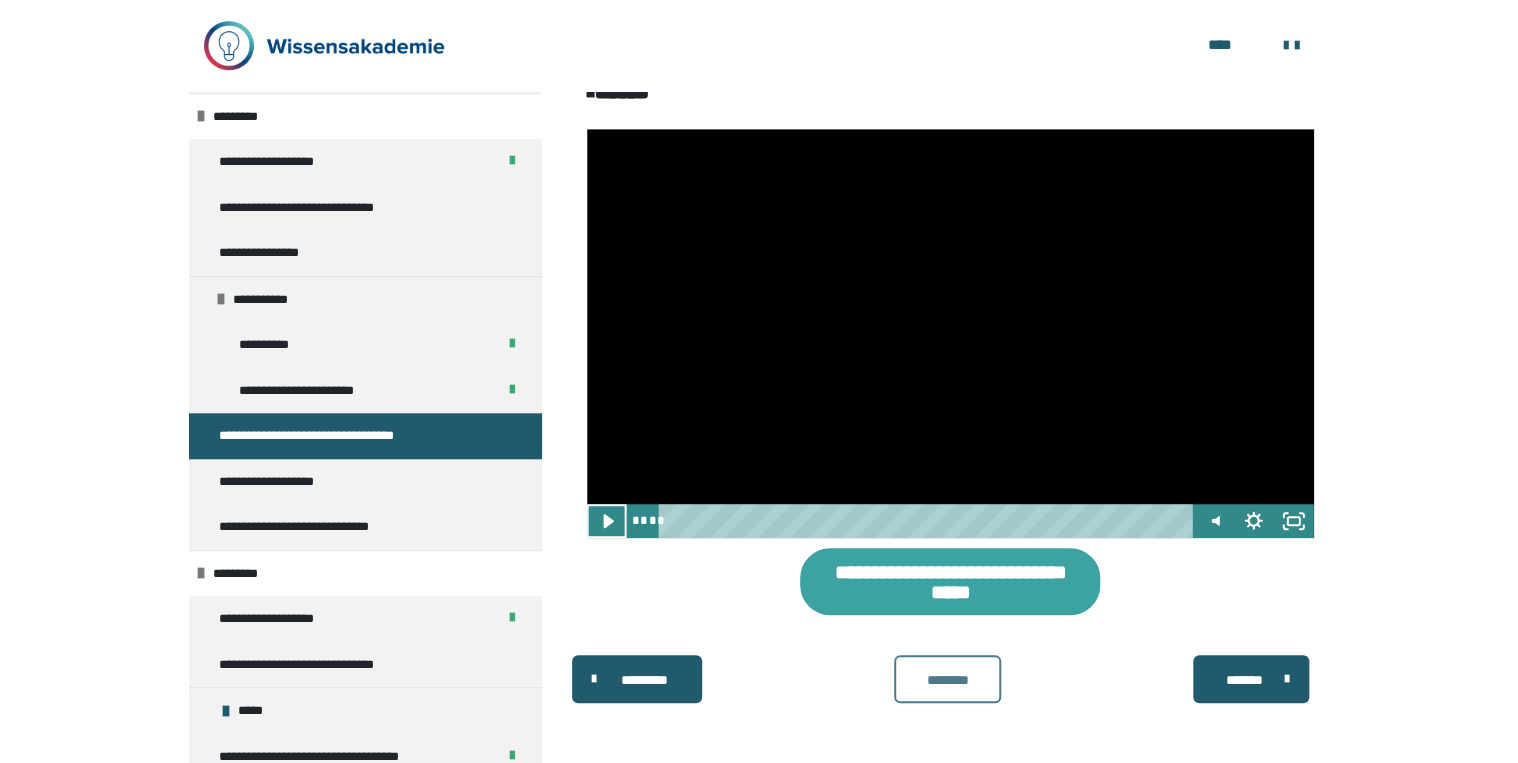 click on "********" at bounding box center [947, 680] 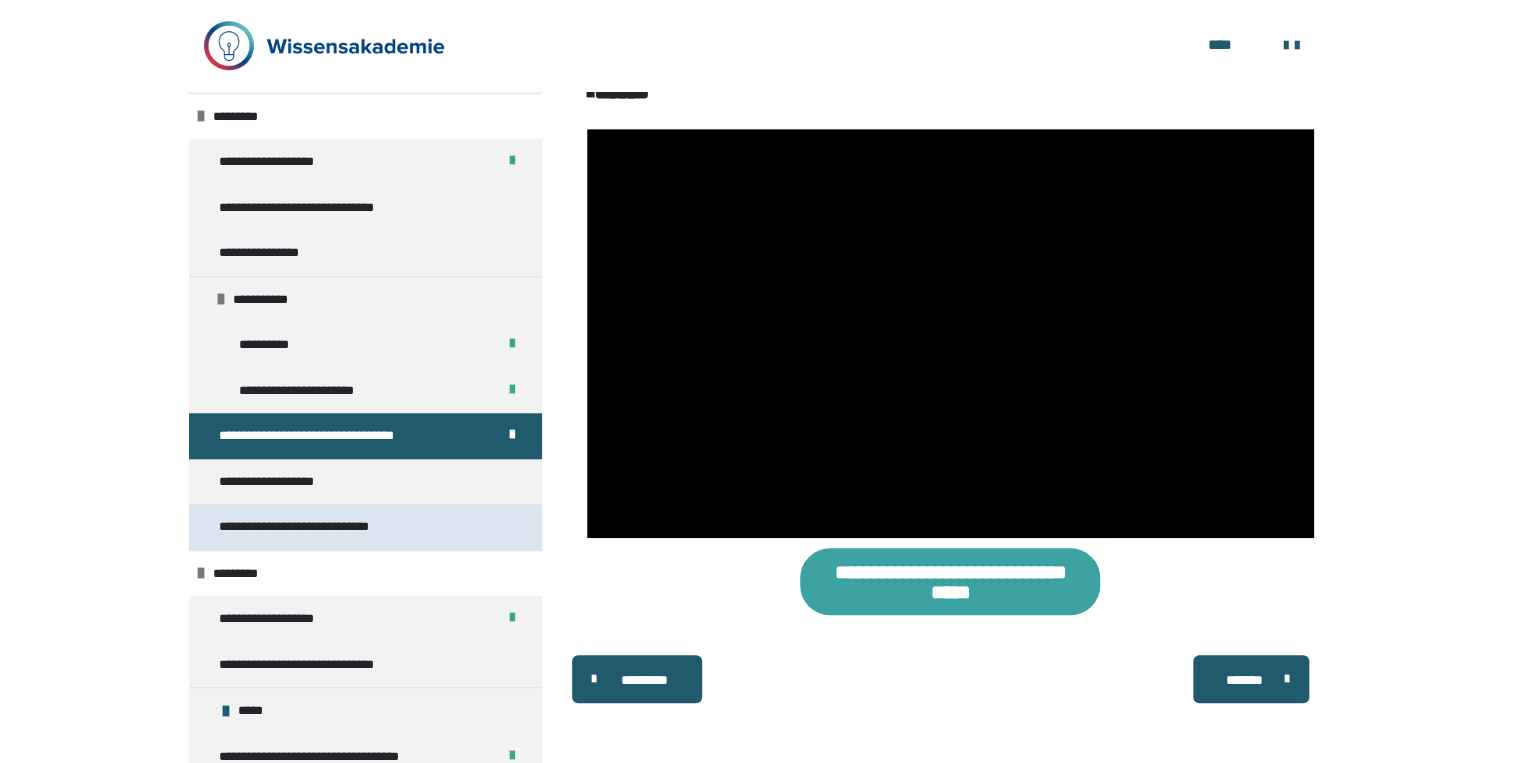 click on "**********" at bounding box center [323, 527] 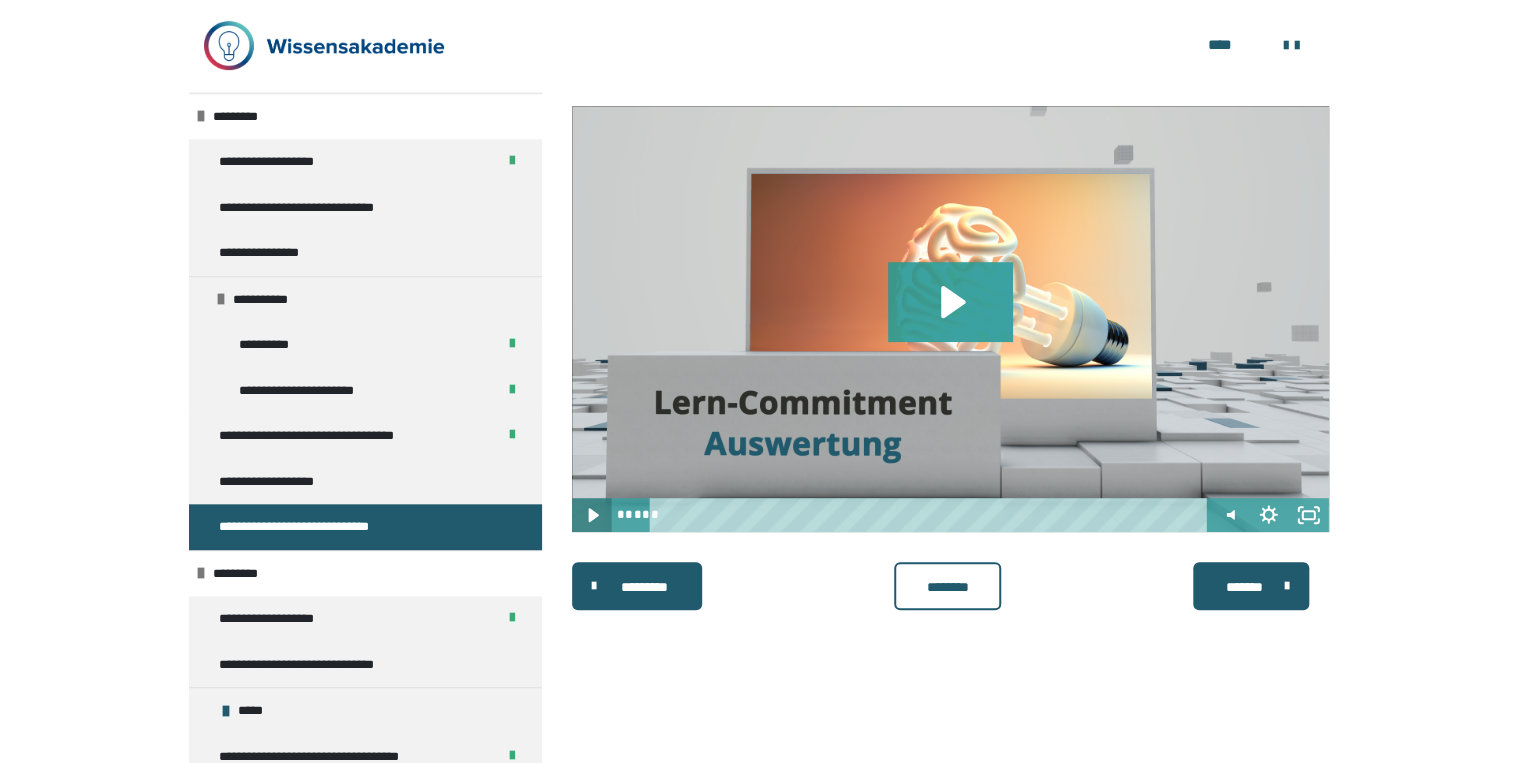 click 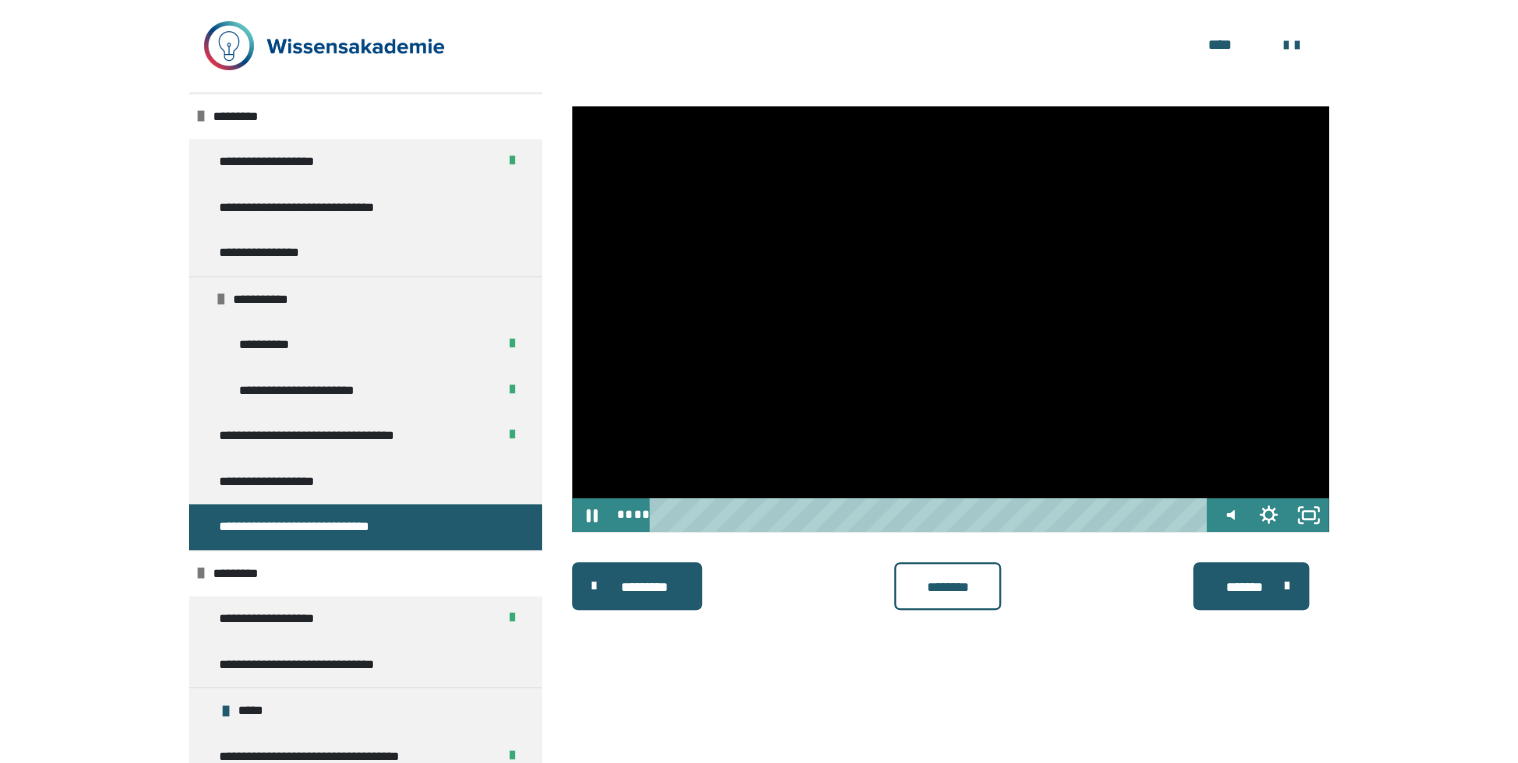 type 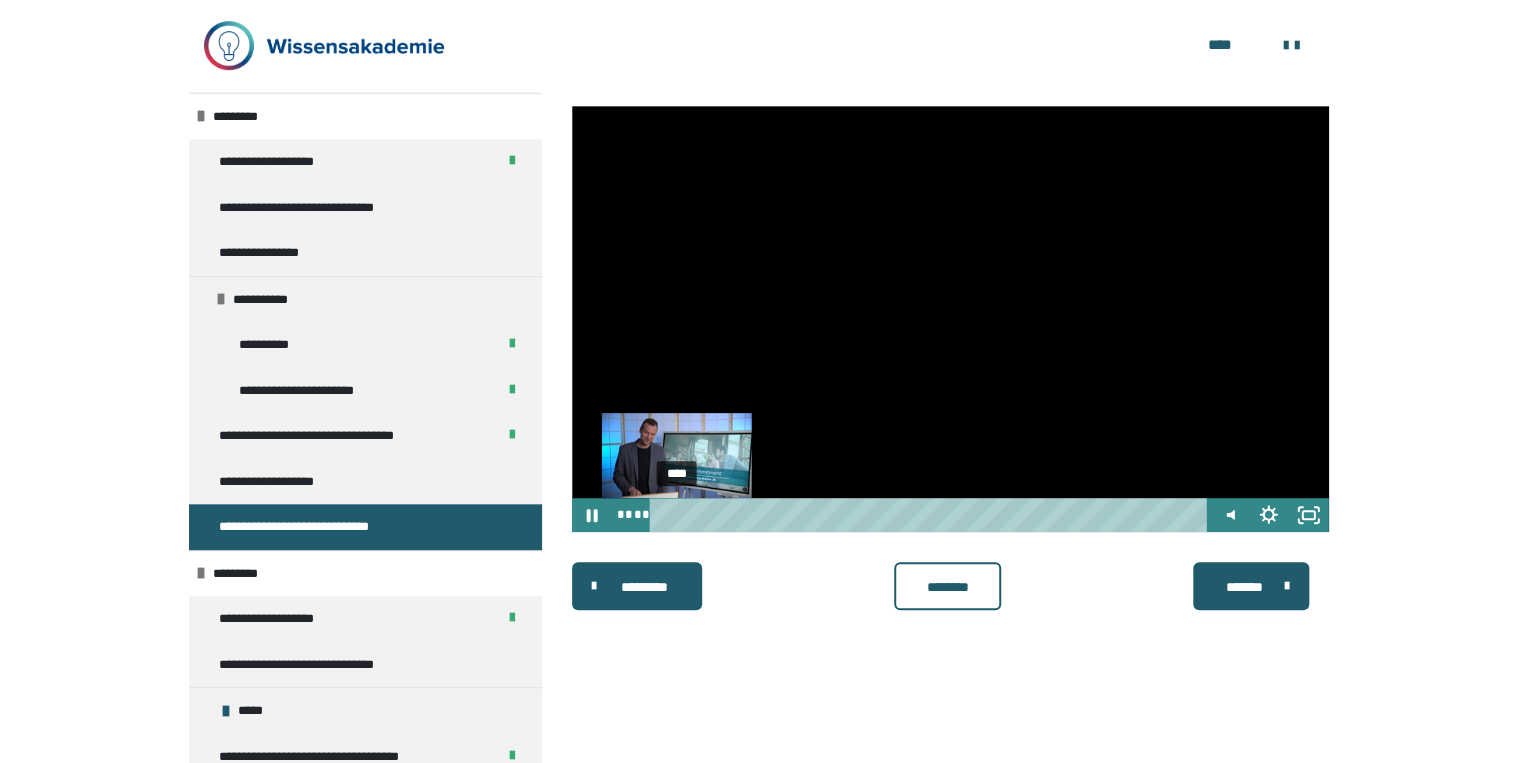 click on "****" at bounding box center (932, 515) 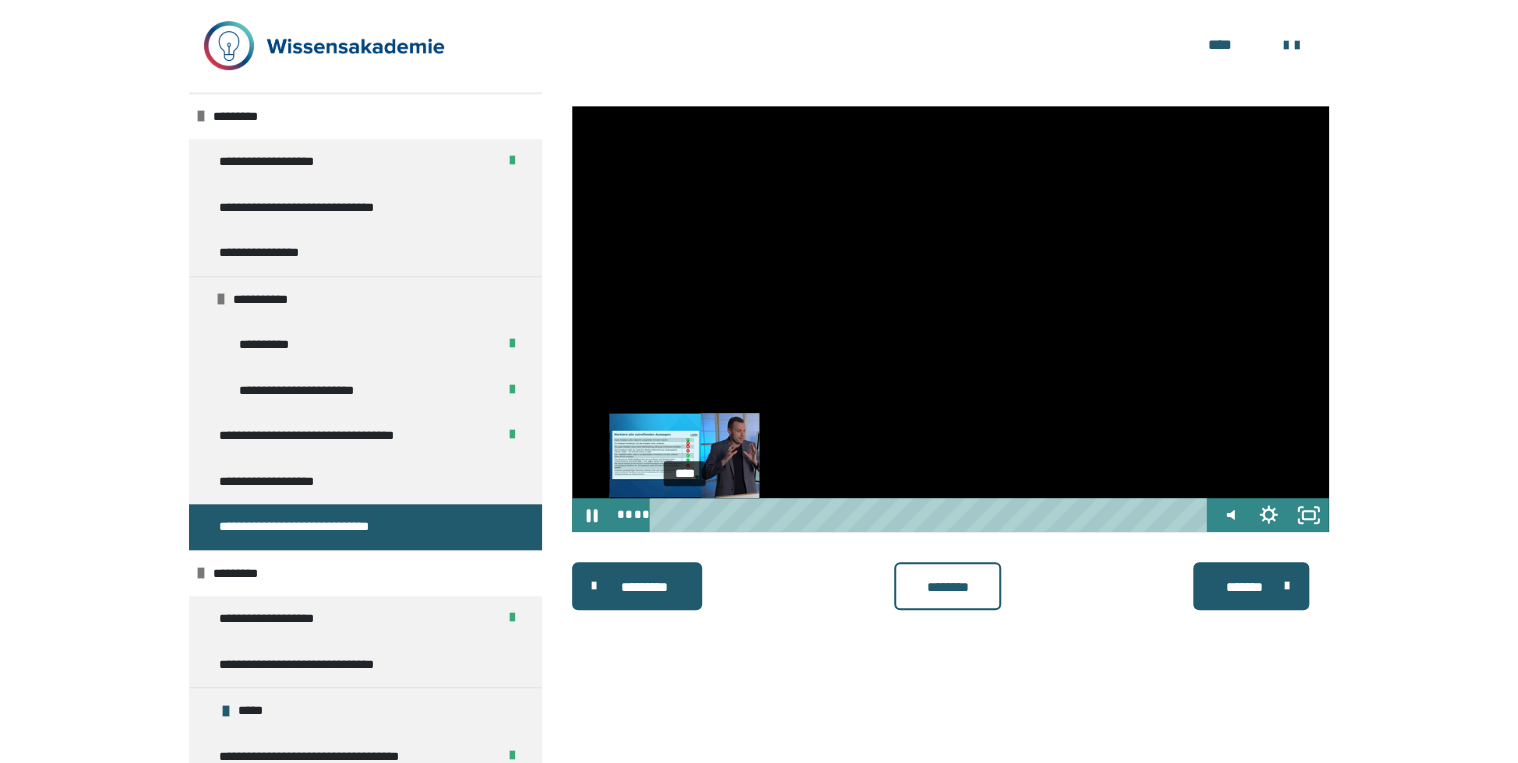 click on "****" at bounding box center (932, 515) 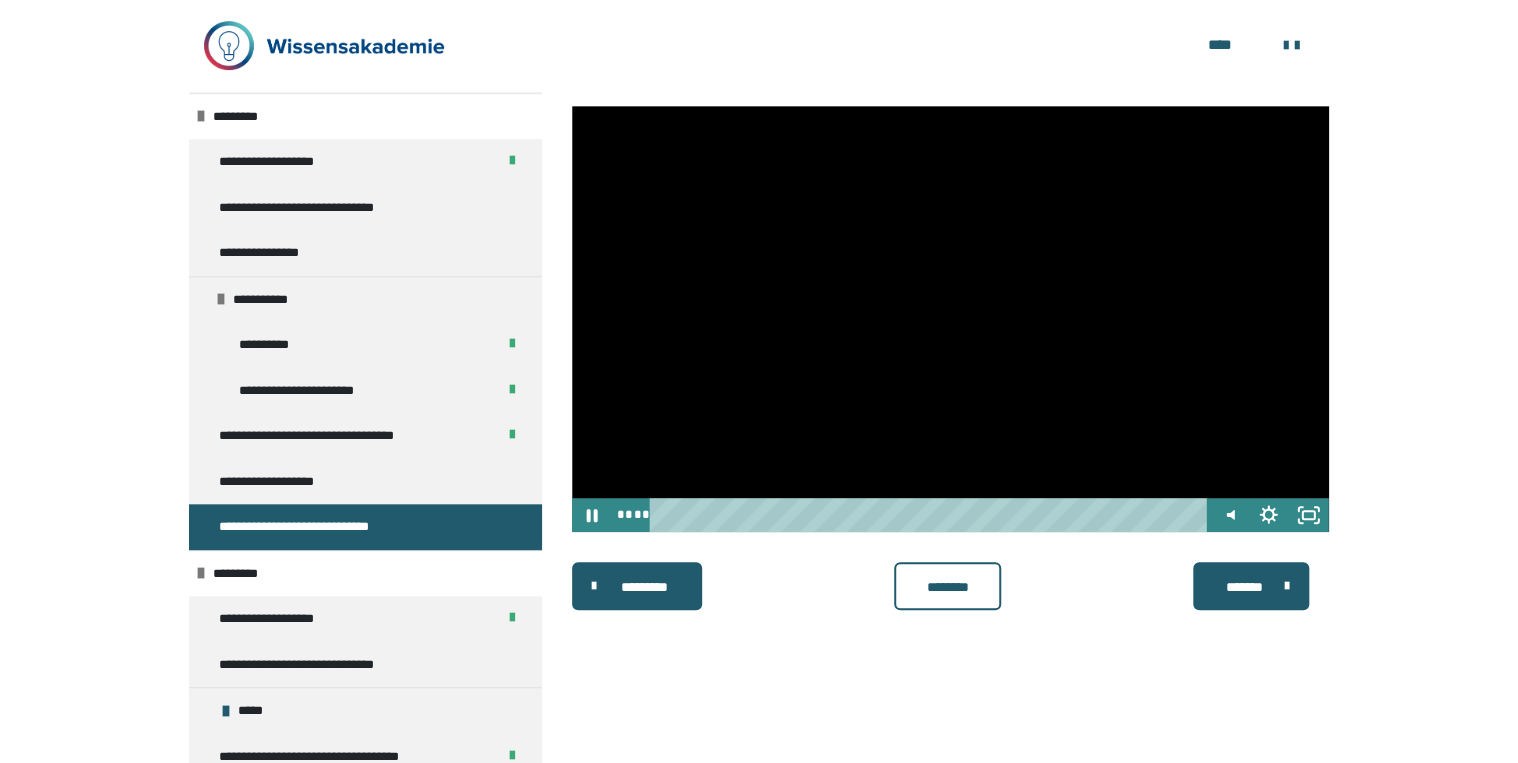 click at bounding box center (950, 319) 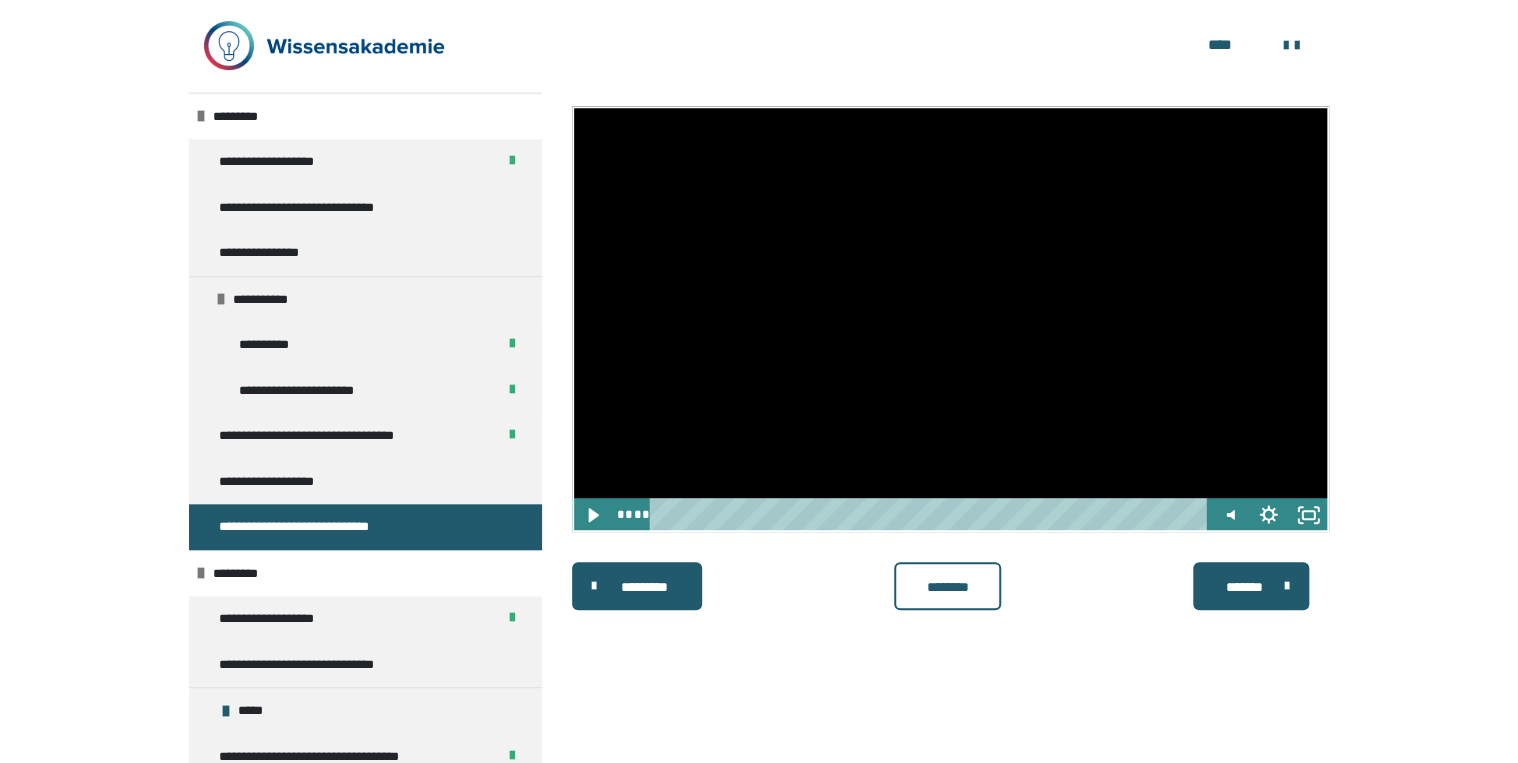 click at bounding box center [950, 319] 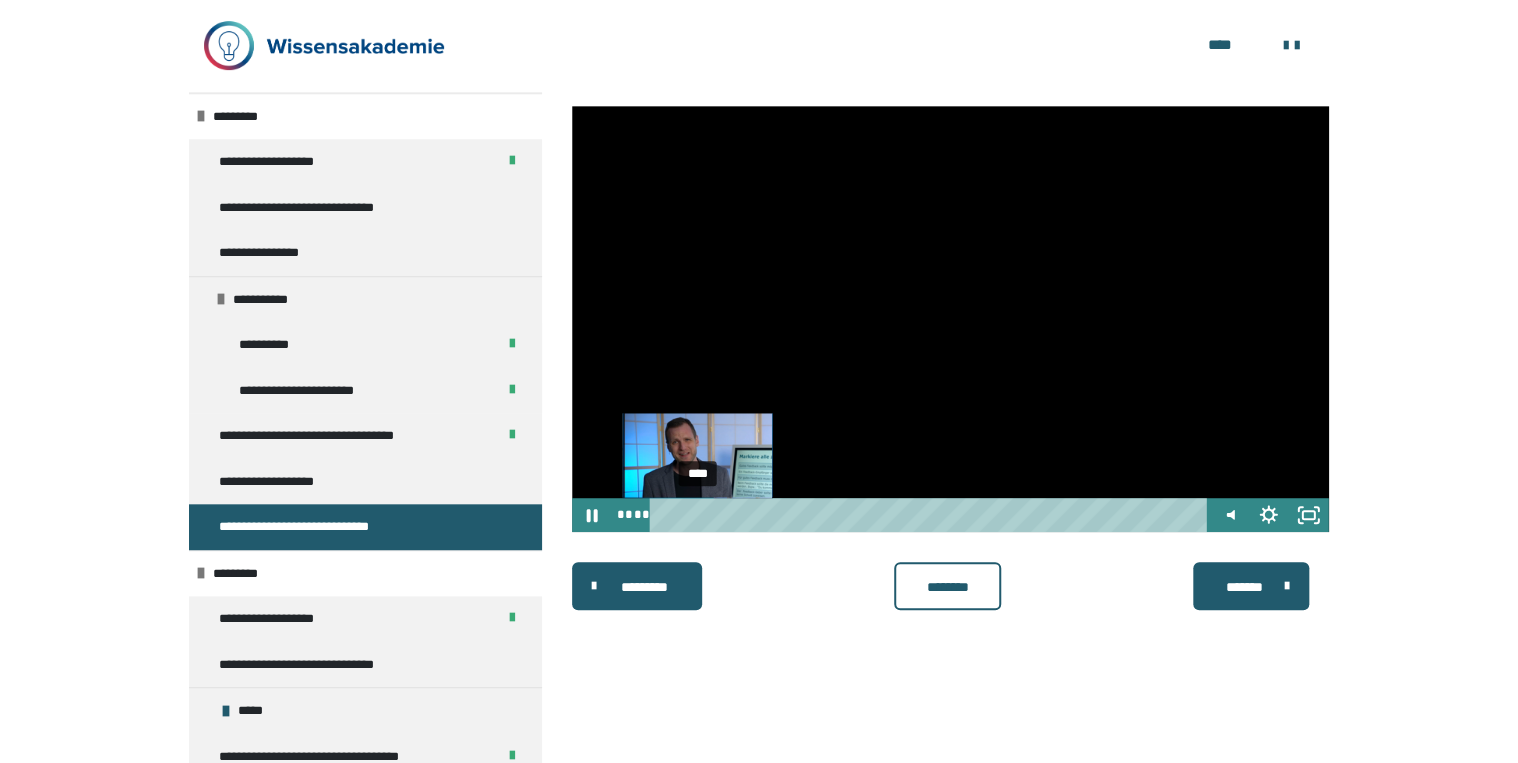 click on "****" at bounding box center [932, 515] 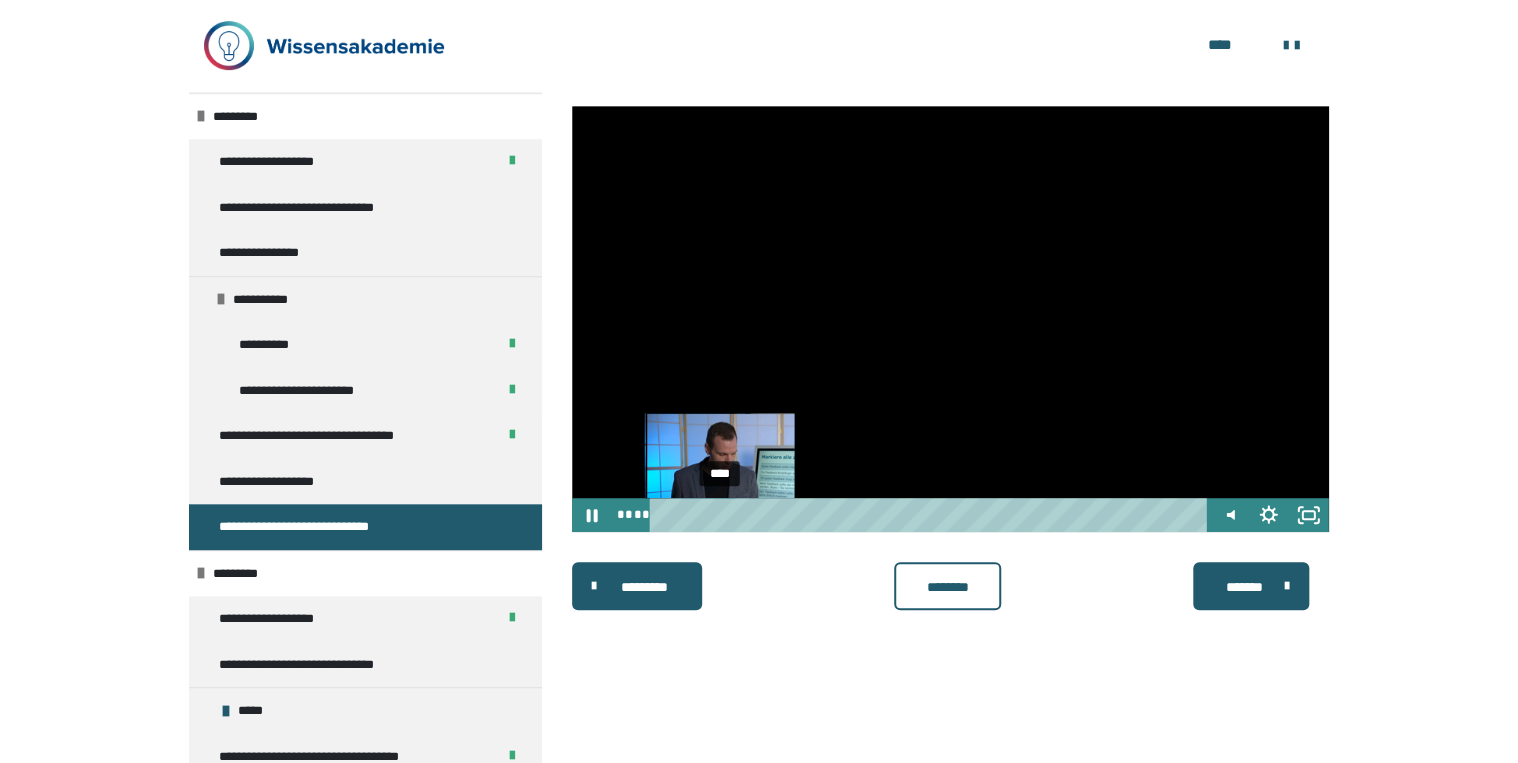 click on "****" at bounding box center (932, 515) 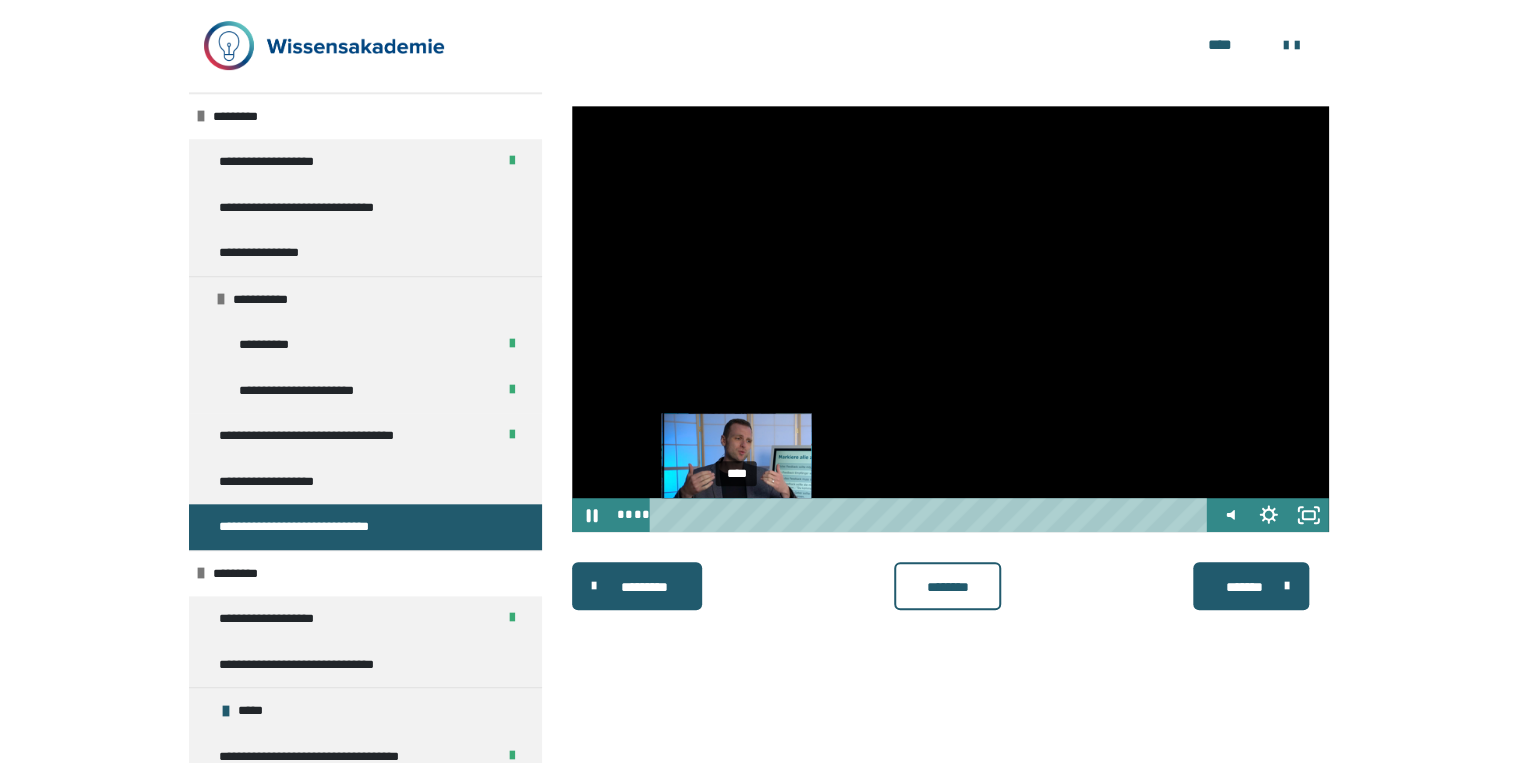 click on "****" at bounding box center (932, 515) 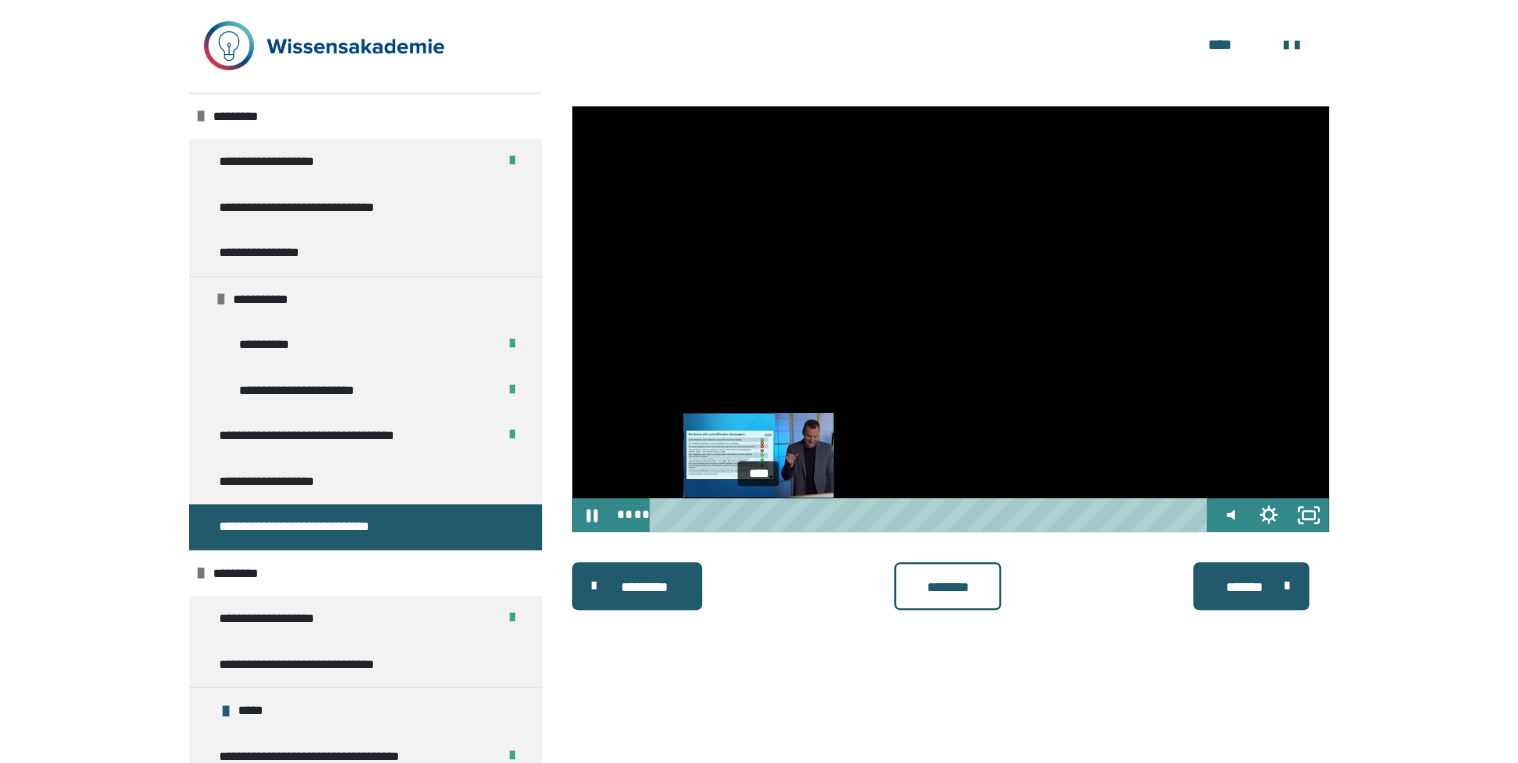 click on "****" at bounding box center [932, 515] 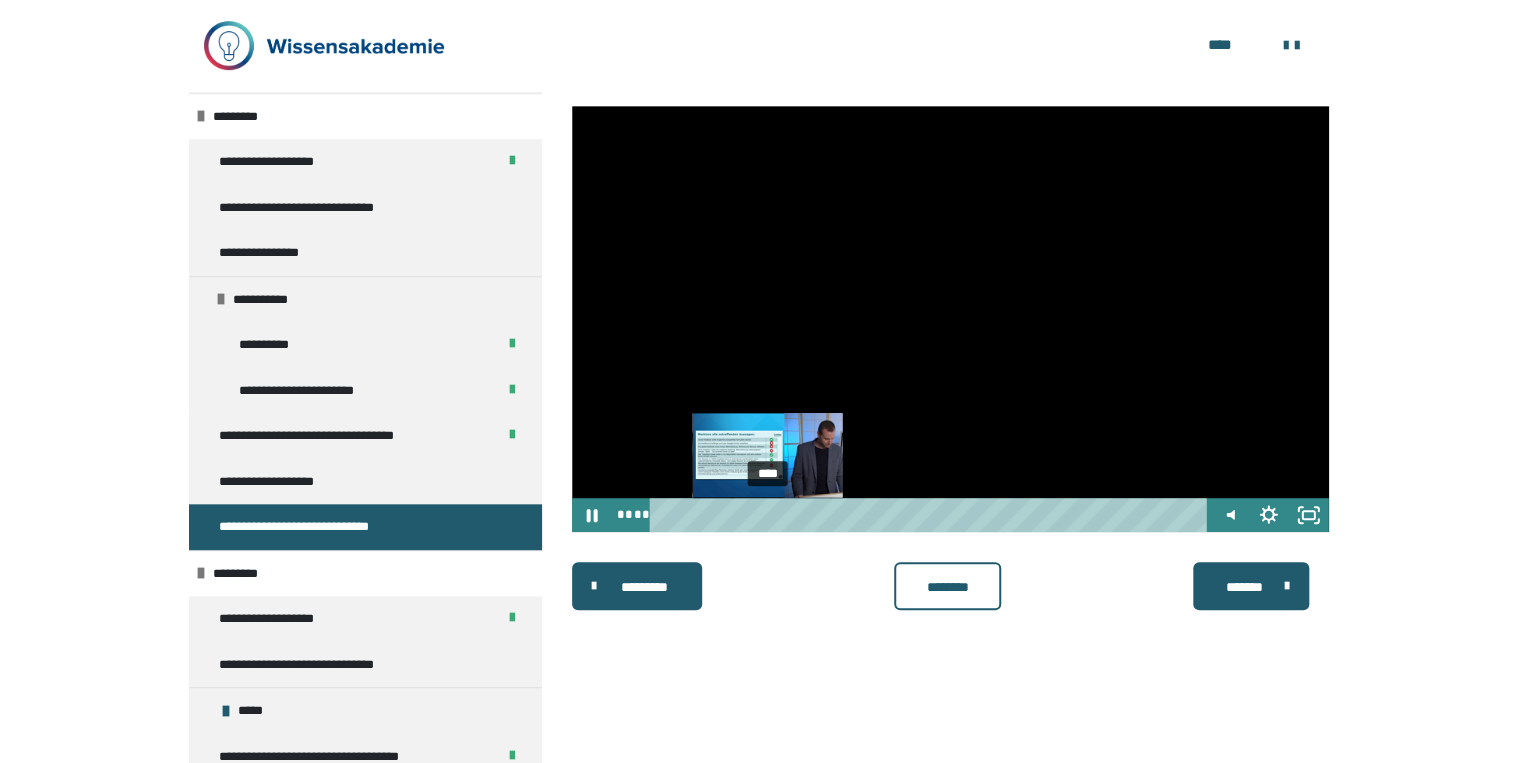click on "****" at bounding box center (932, 515) 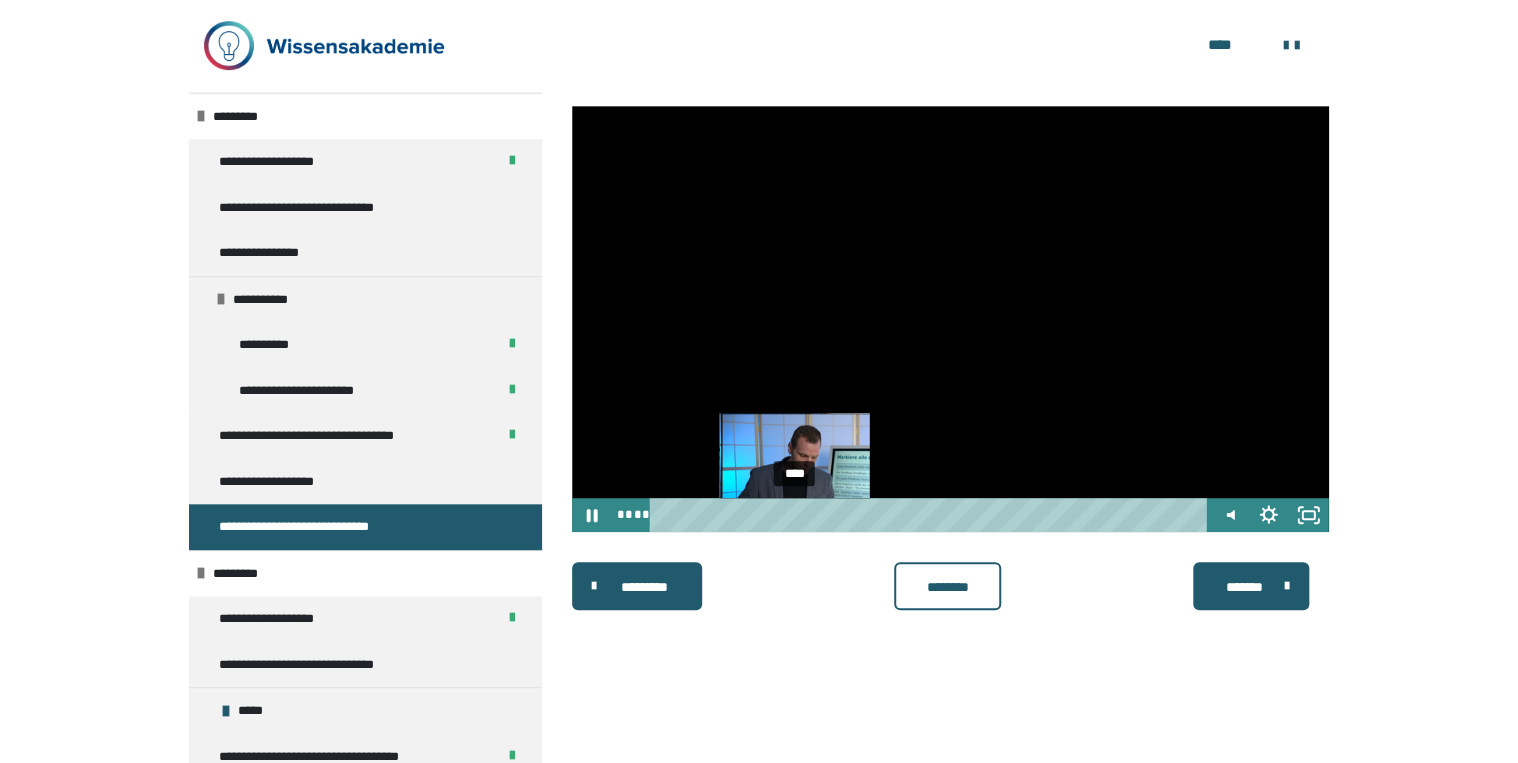 click on "****" at bounding box center [932, 515] 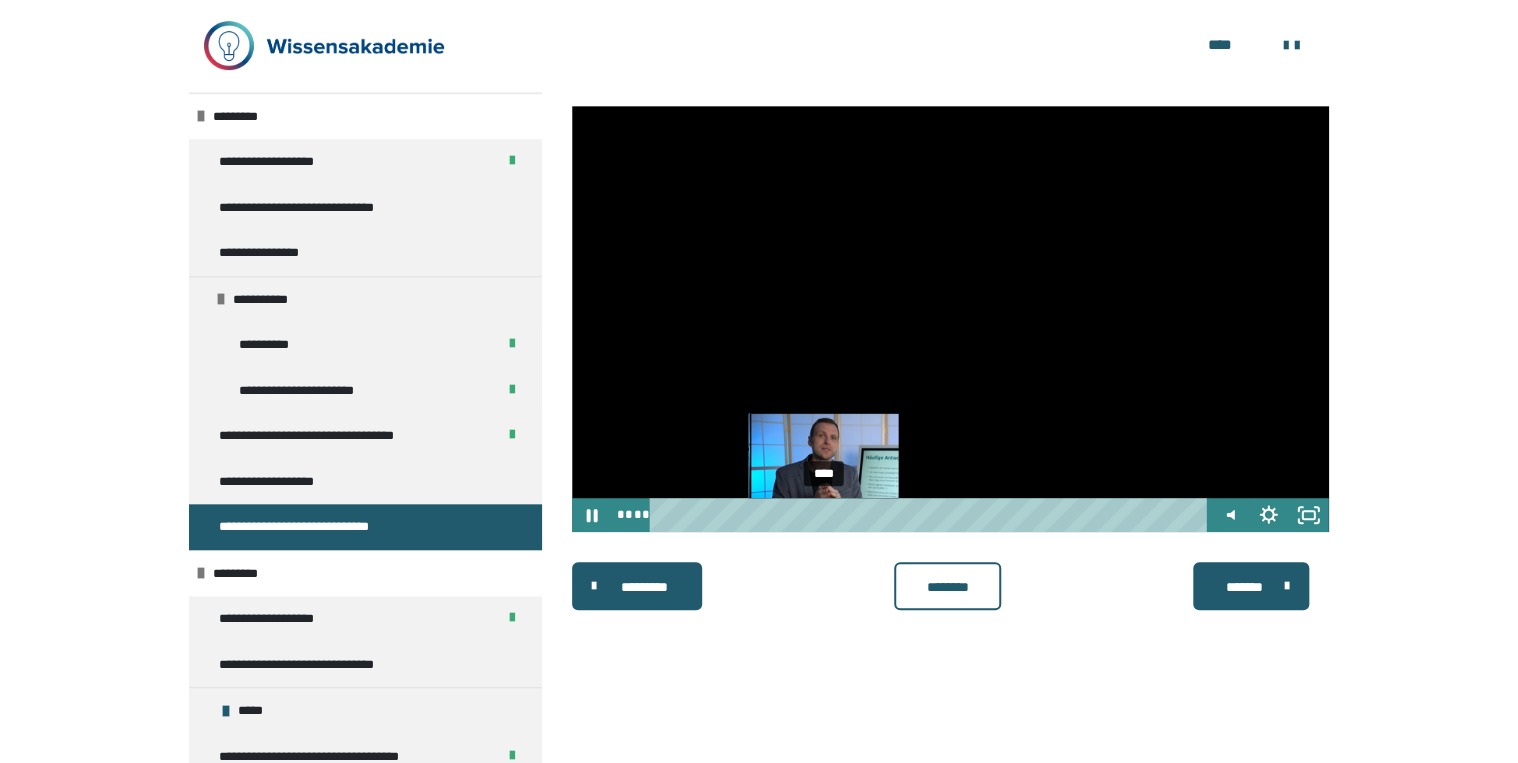 click on "****" at bounding box center [932, 515] 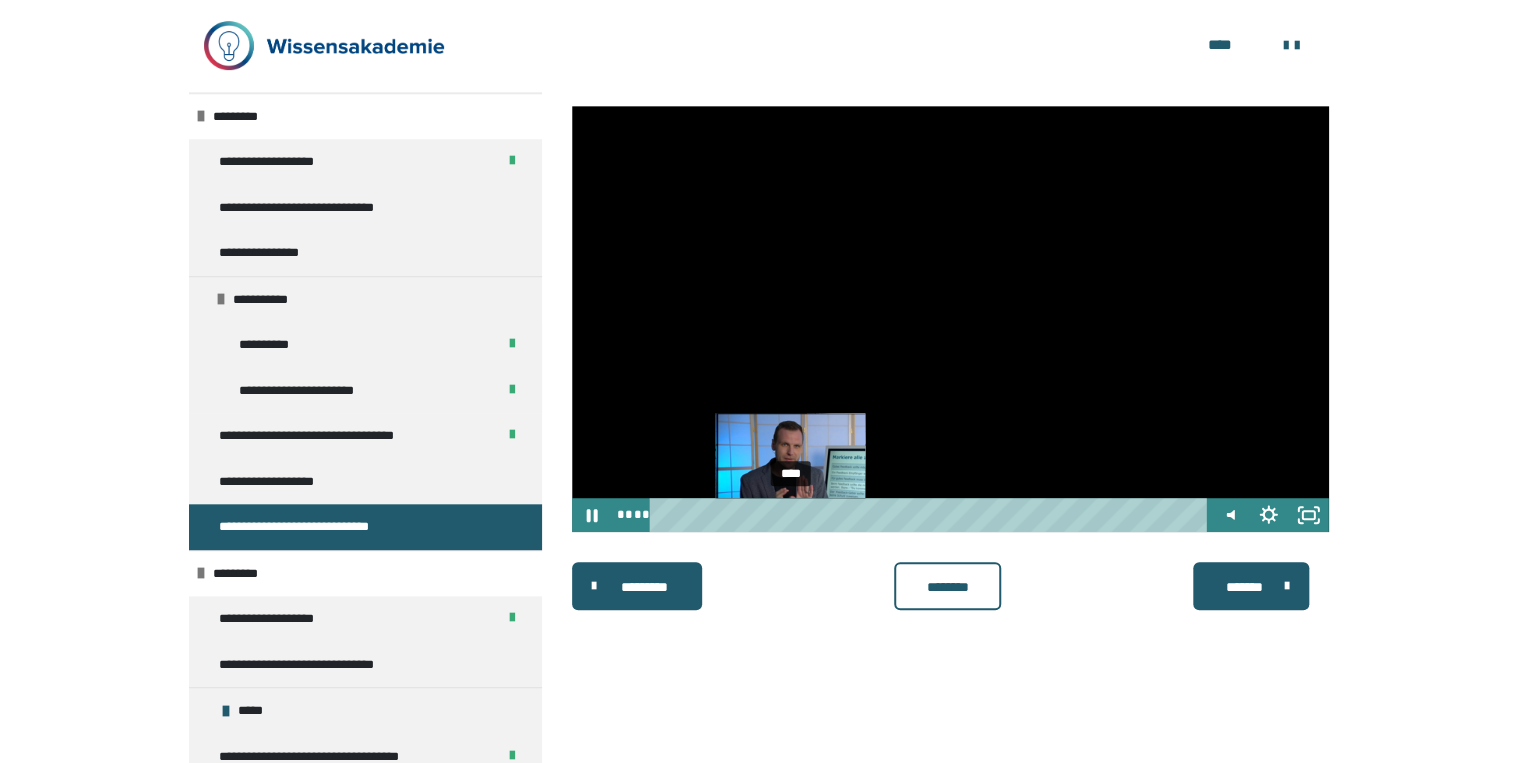 click on "****" at bounding box center (932, 515) 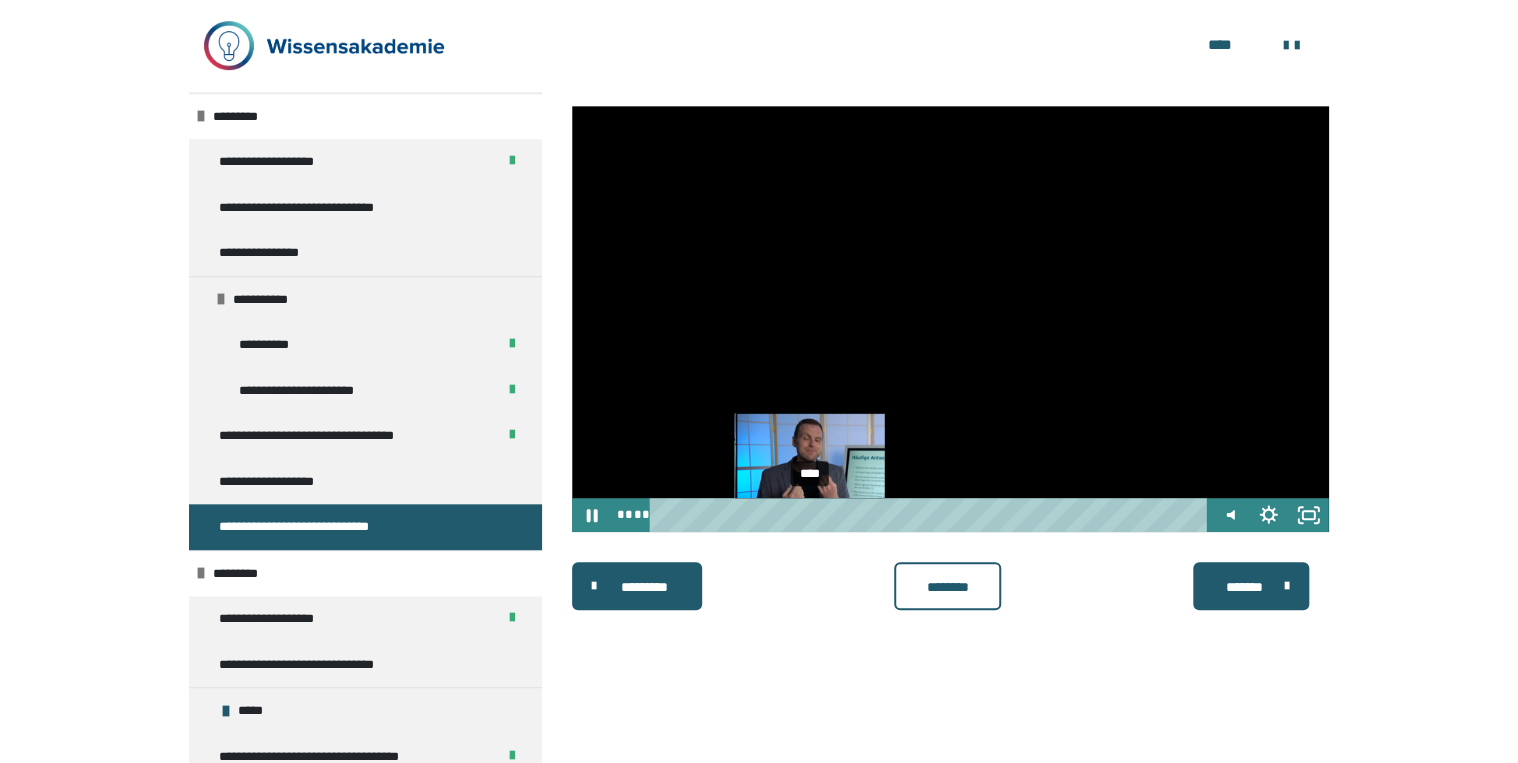 click on "****" at bounding box center [932, 515] 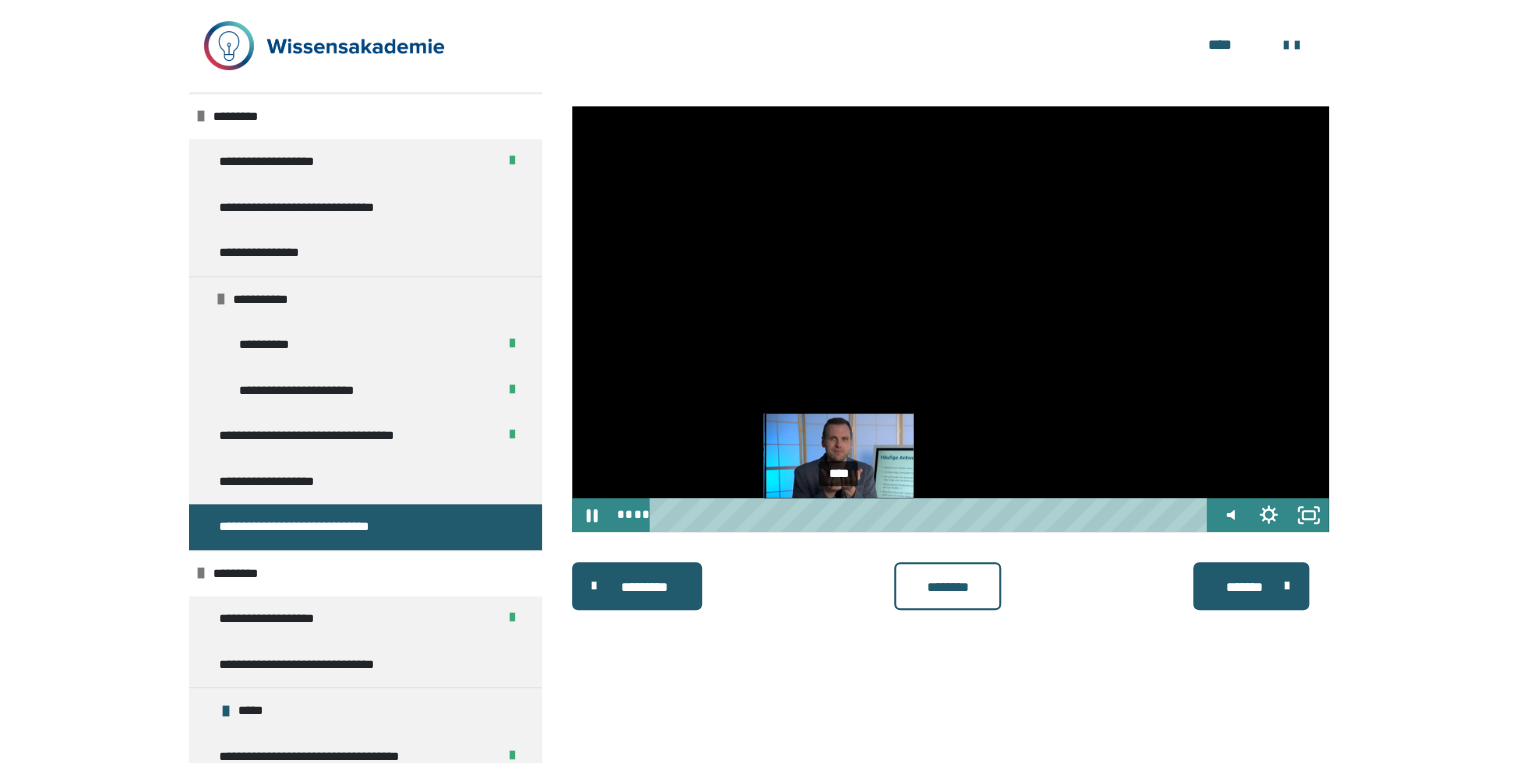 click on "****" at bounding box center [932, 515] 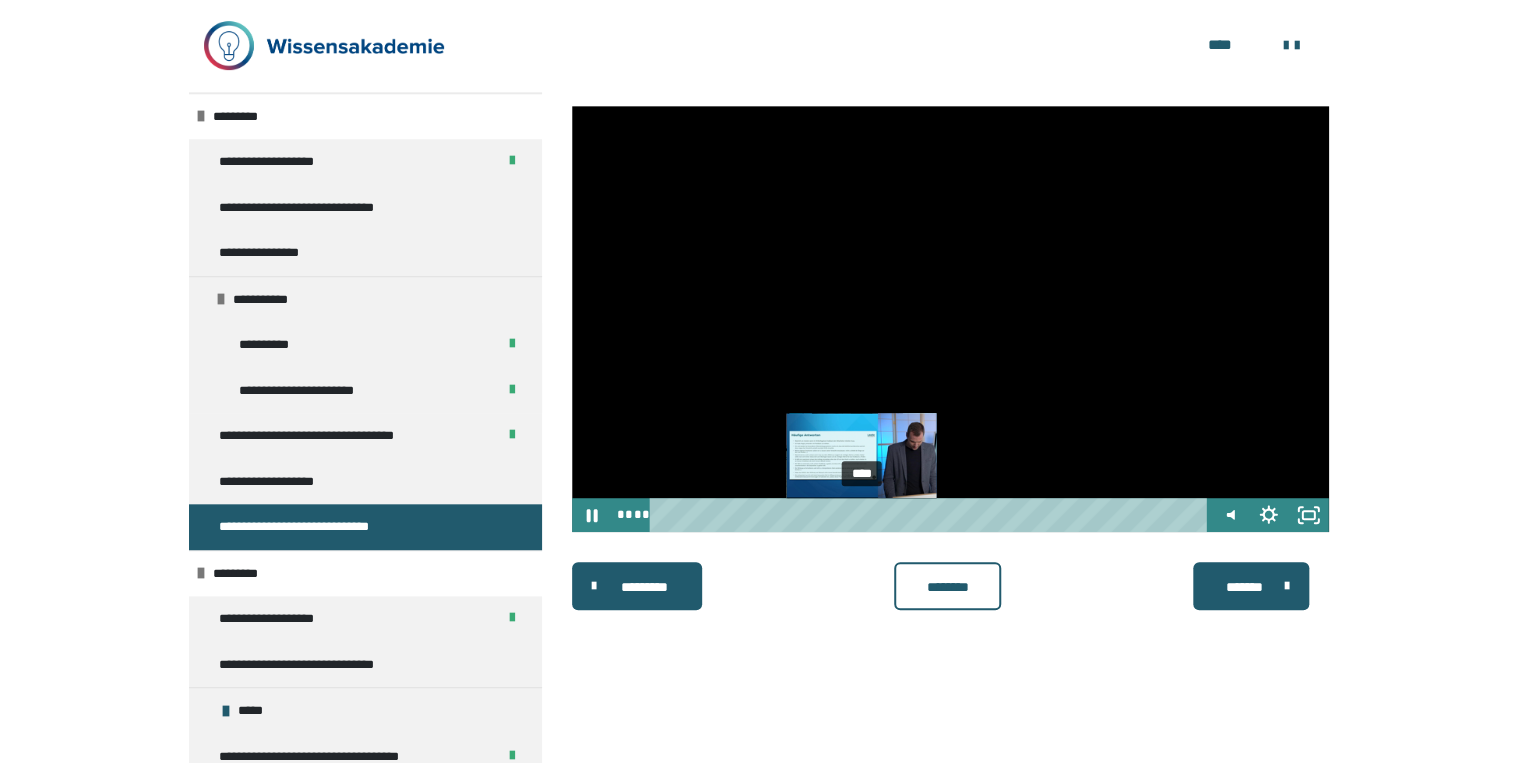 click on "****" at bounding box center (932, 515) 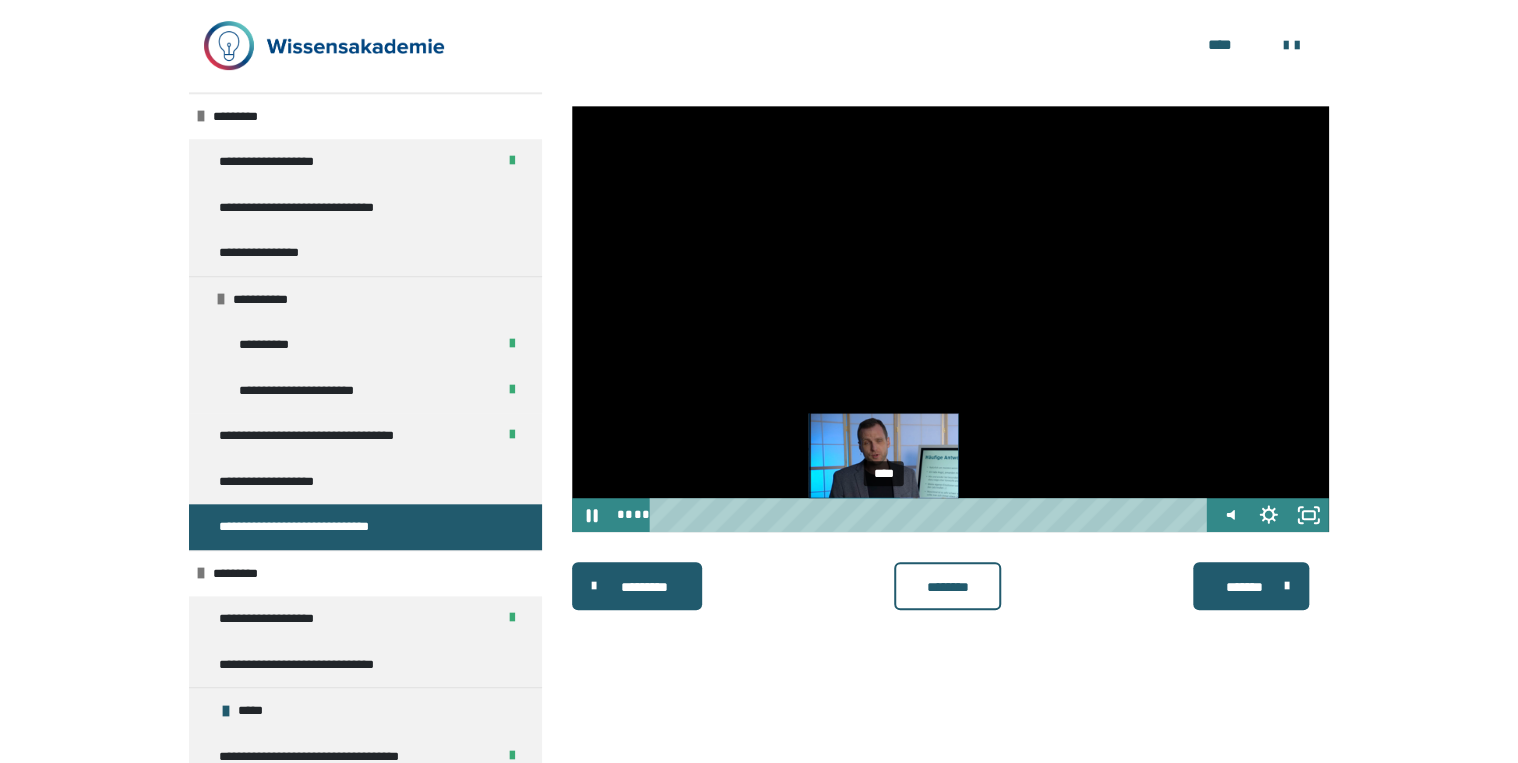 click on "****" at bounding box center (932, 515) 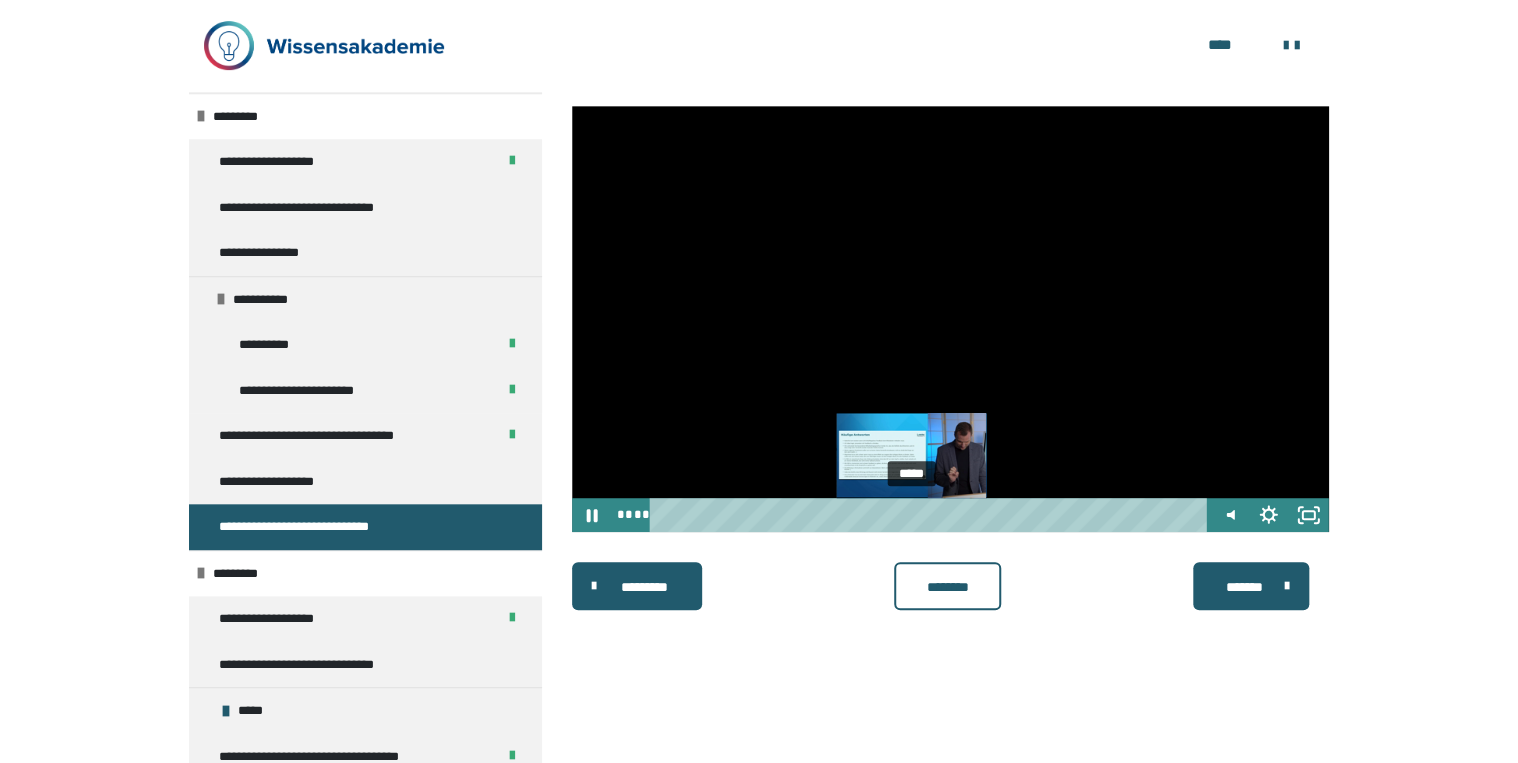 click on "*****" at bounding box center [932, 515] 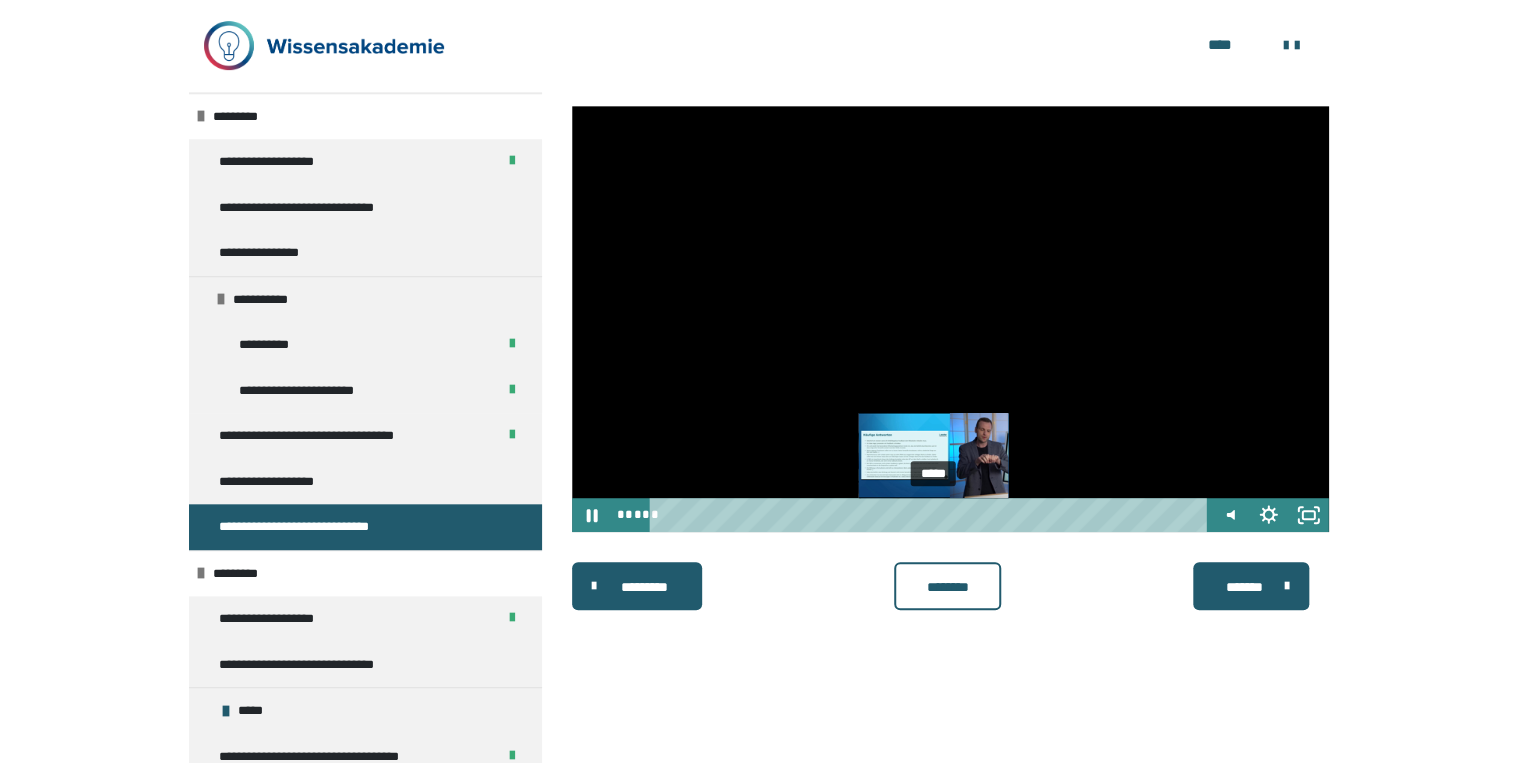 click on "*****" at bounding box center [932, 515] 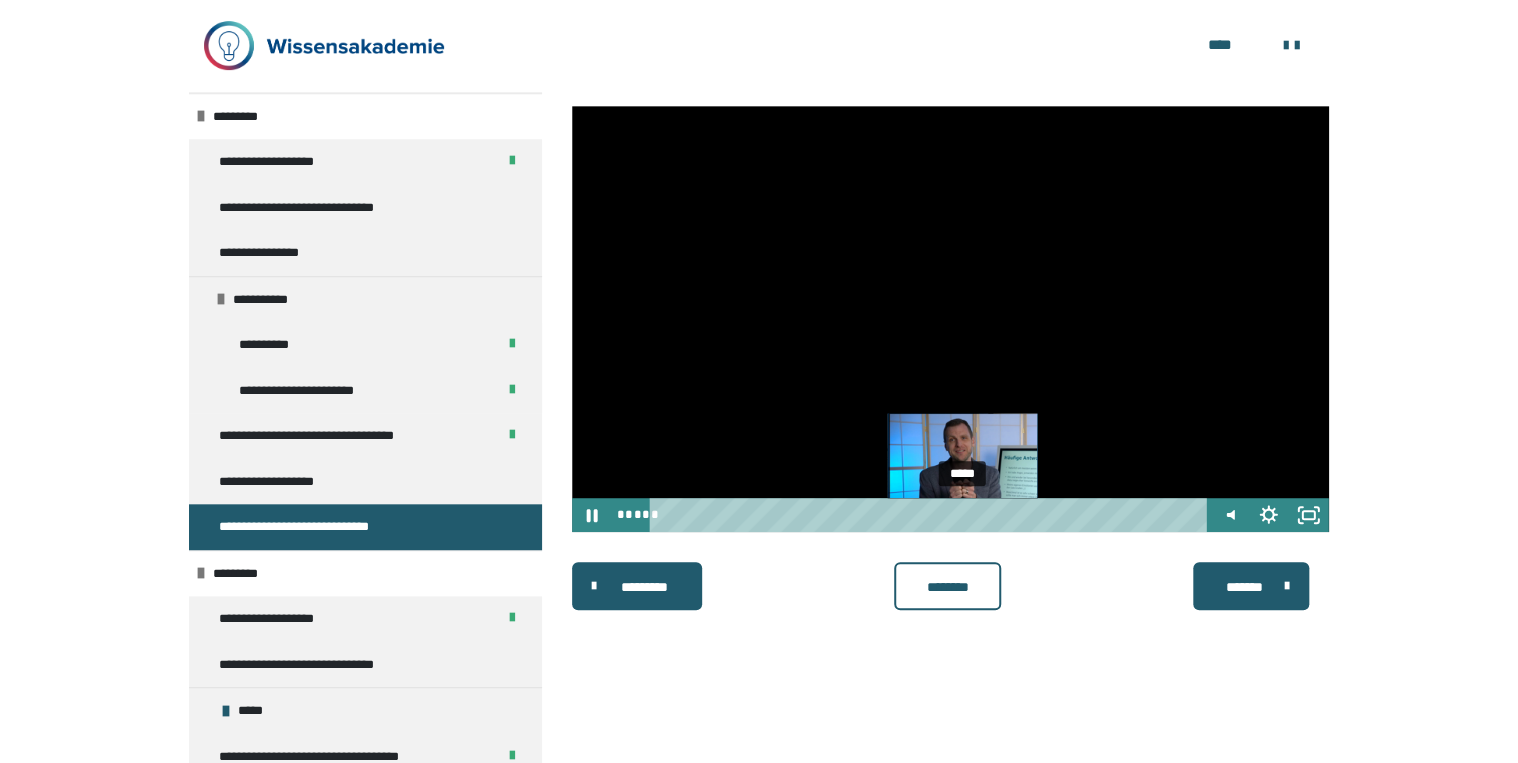 click on "*****" at bounding box center (932, 515) 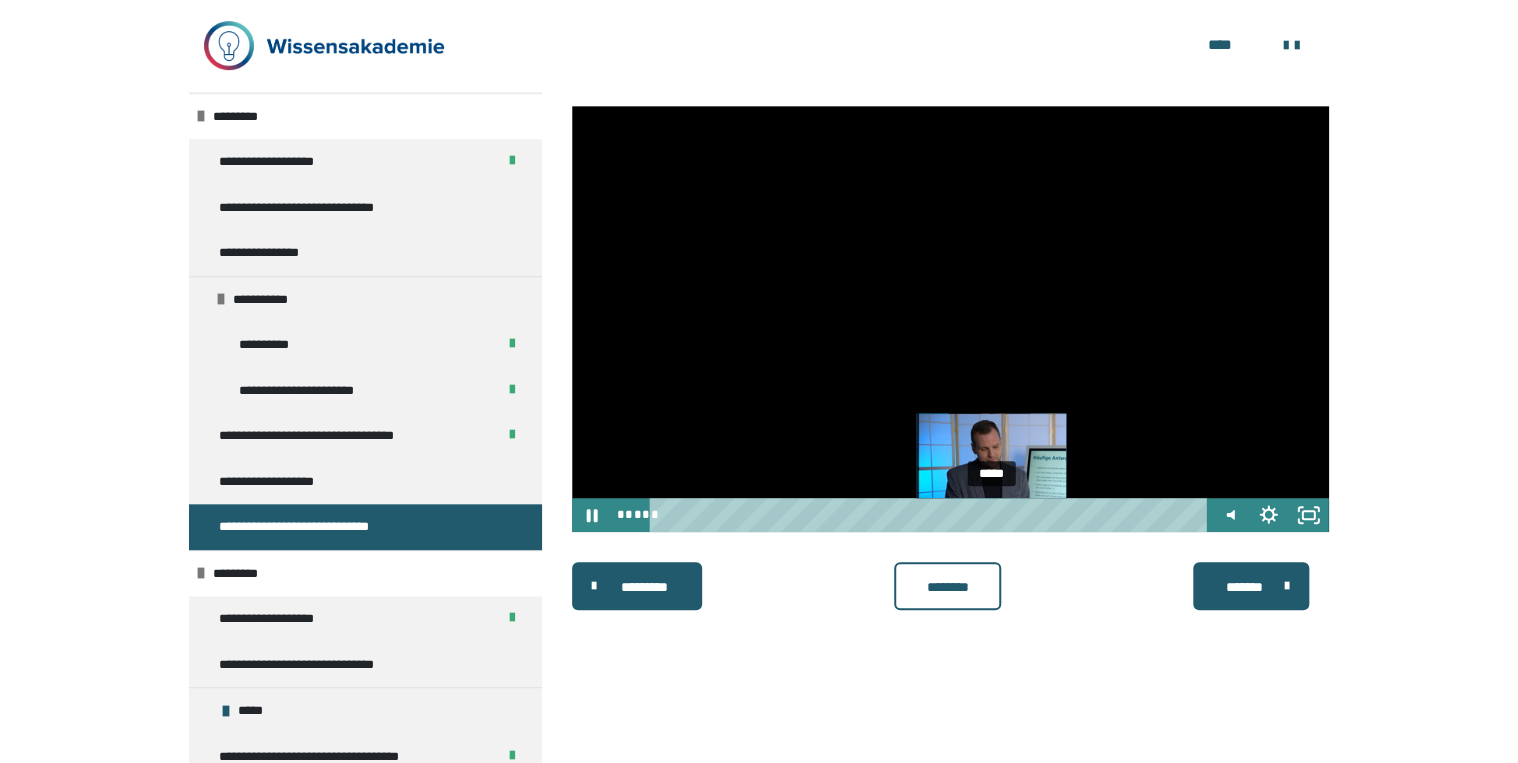 click on "*****" at bounding box center [932, 515] 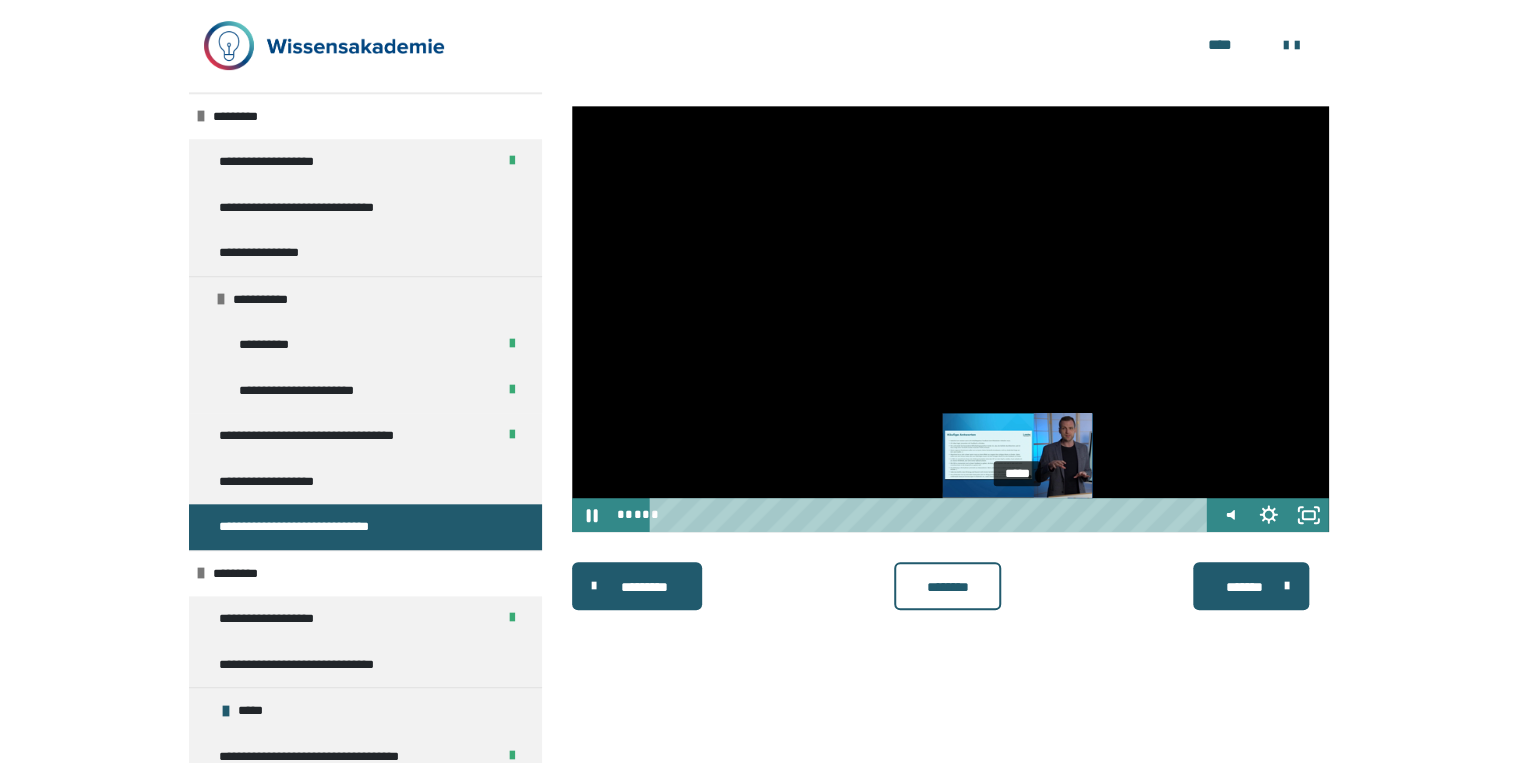 click on "*****" at bounding box center (932, 515) 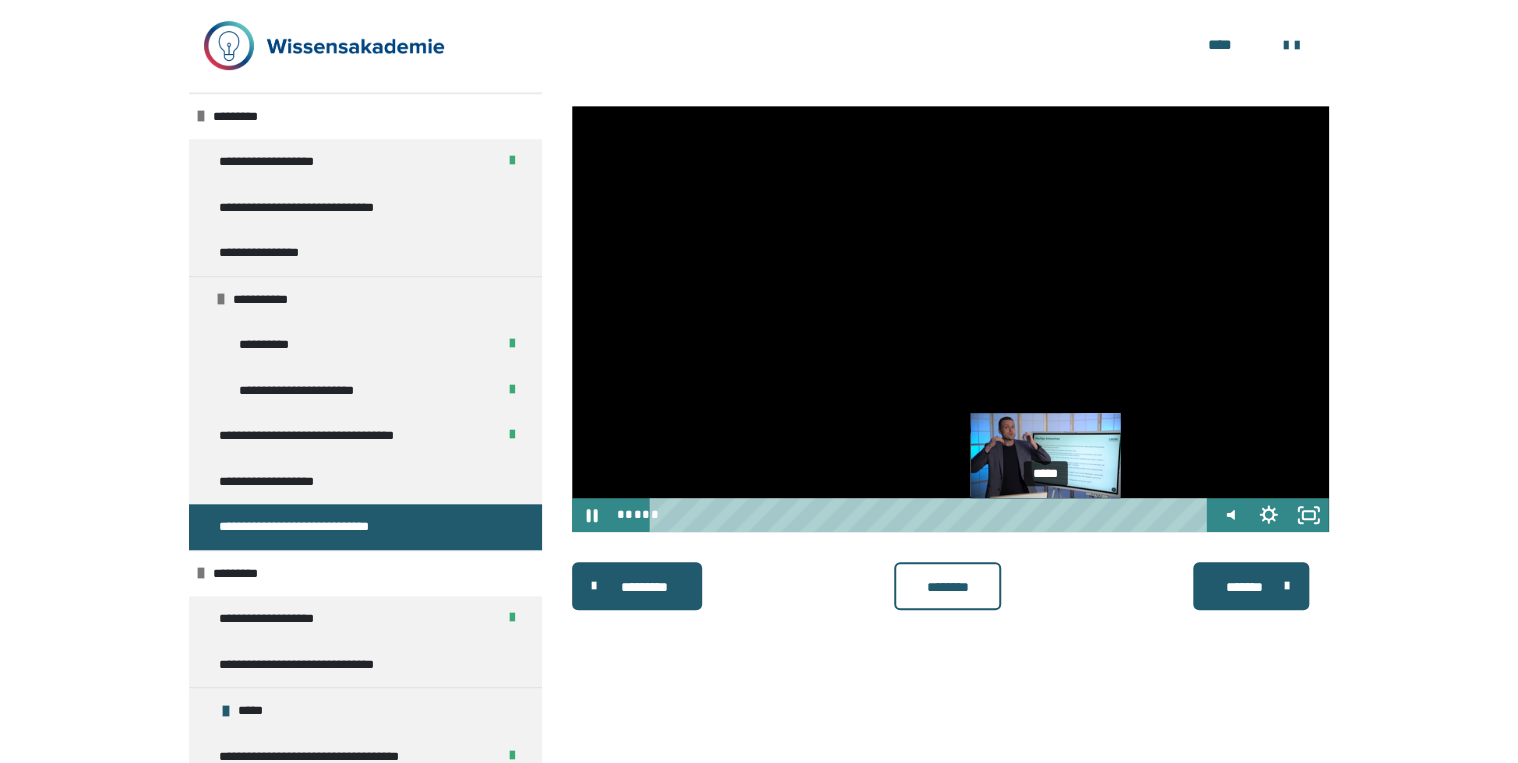 click on "*****" at bounding box center (932, 515) 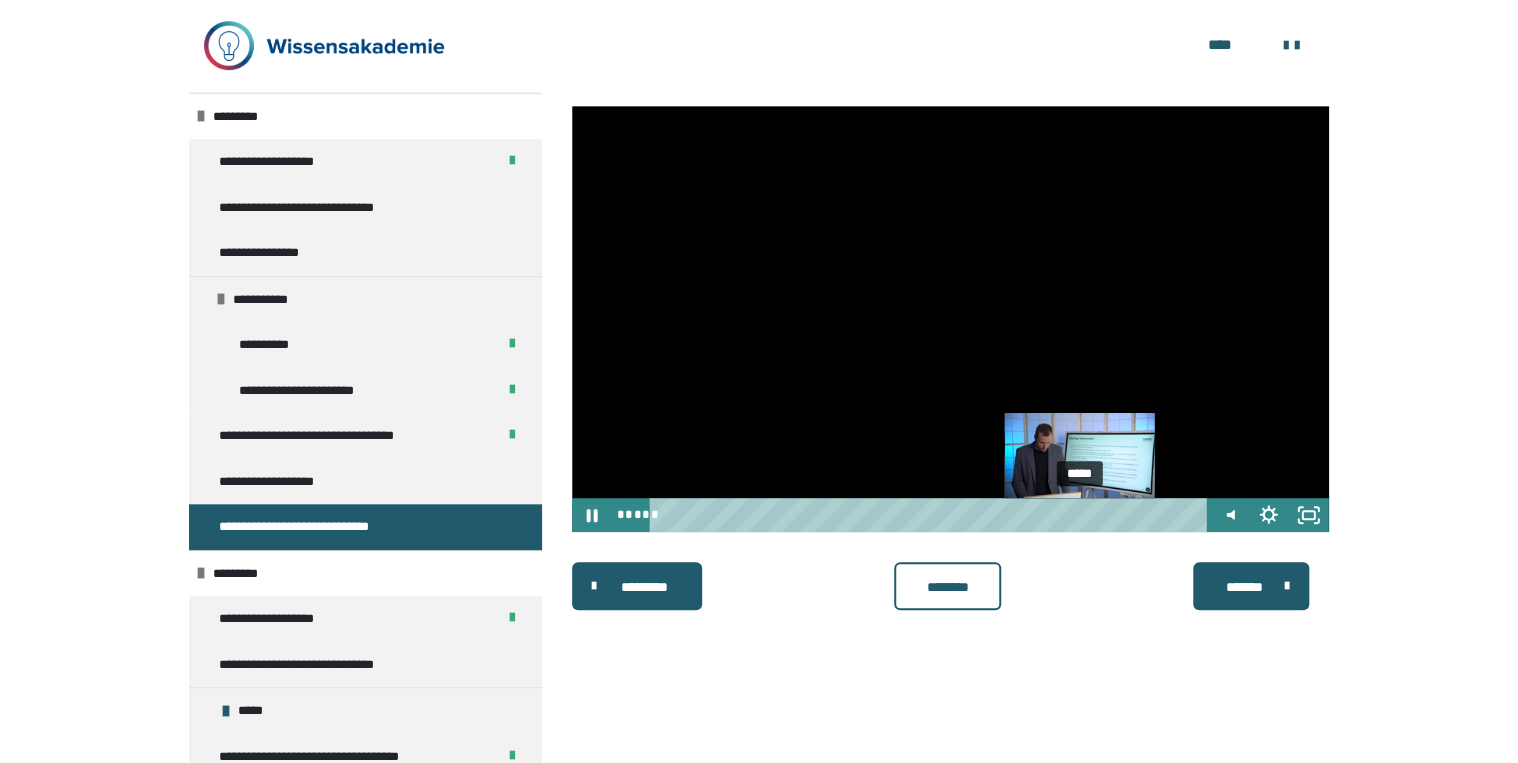 click on "*****" at bounding box center (932, 515) 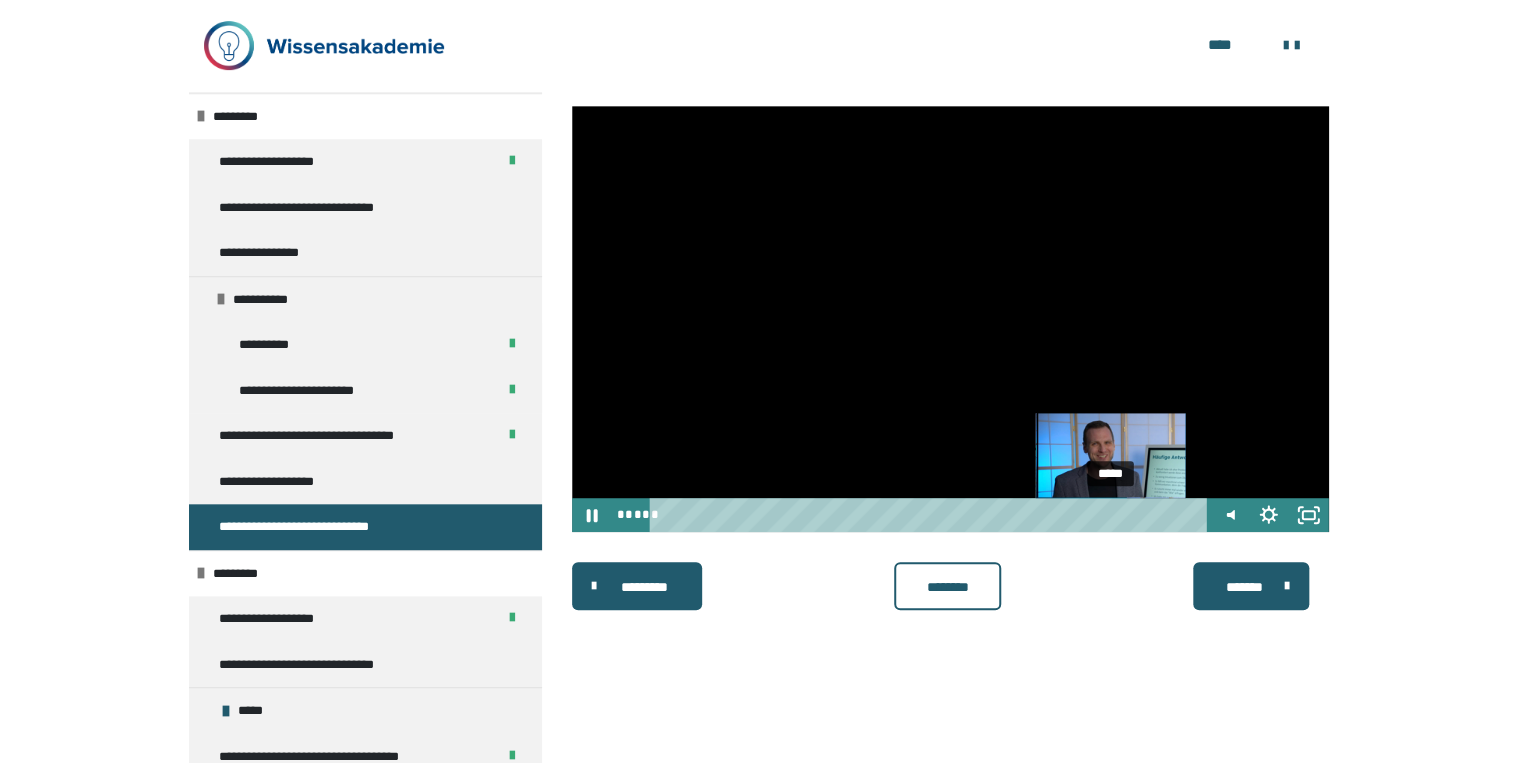click on "*****" at bounding box center (932, 515) 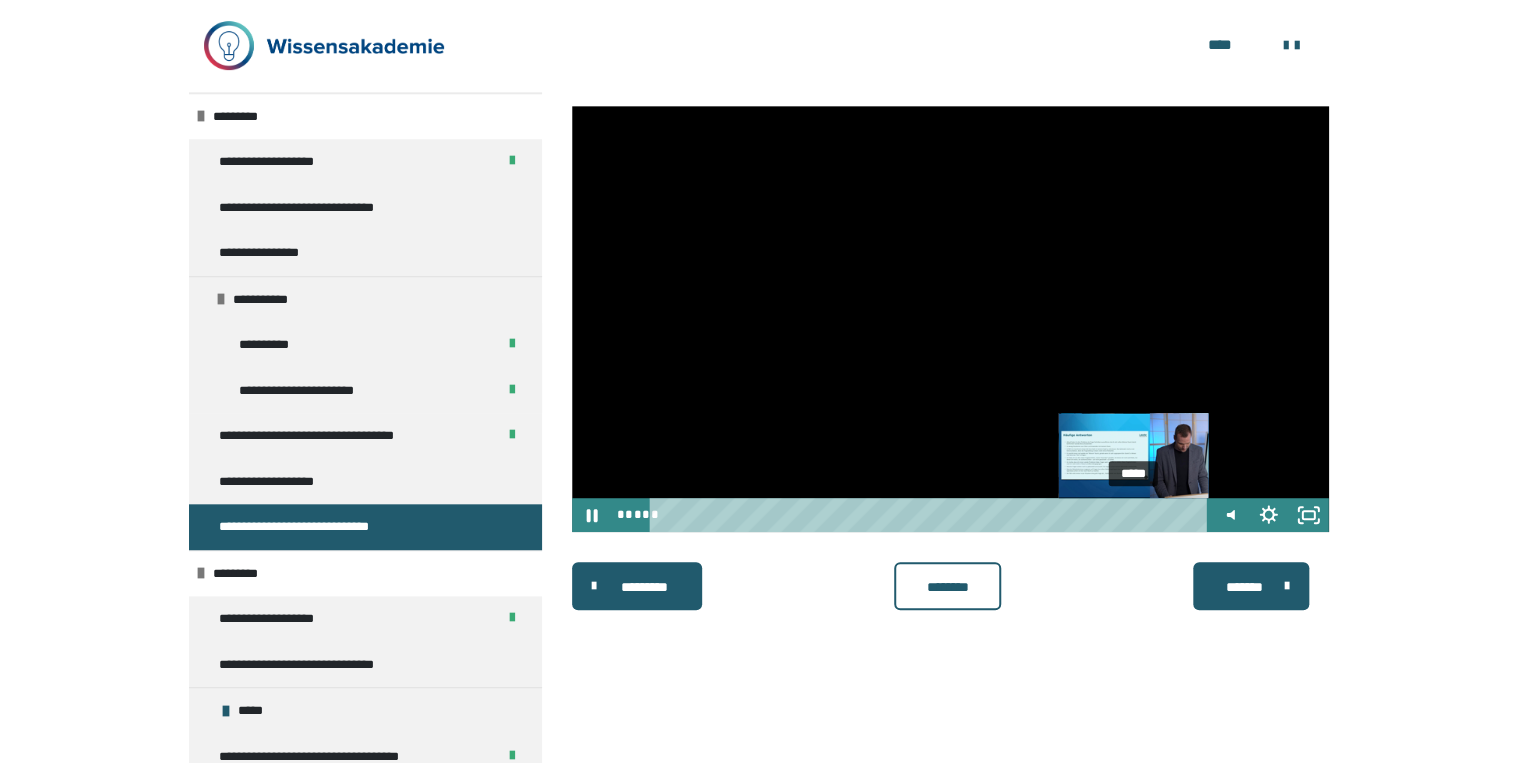 click on "*****" at bounding box center (932, 515) 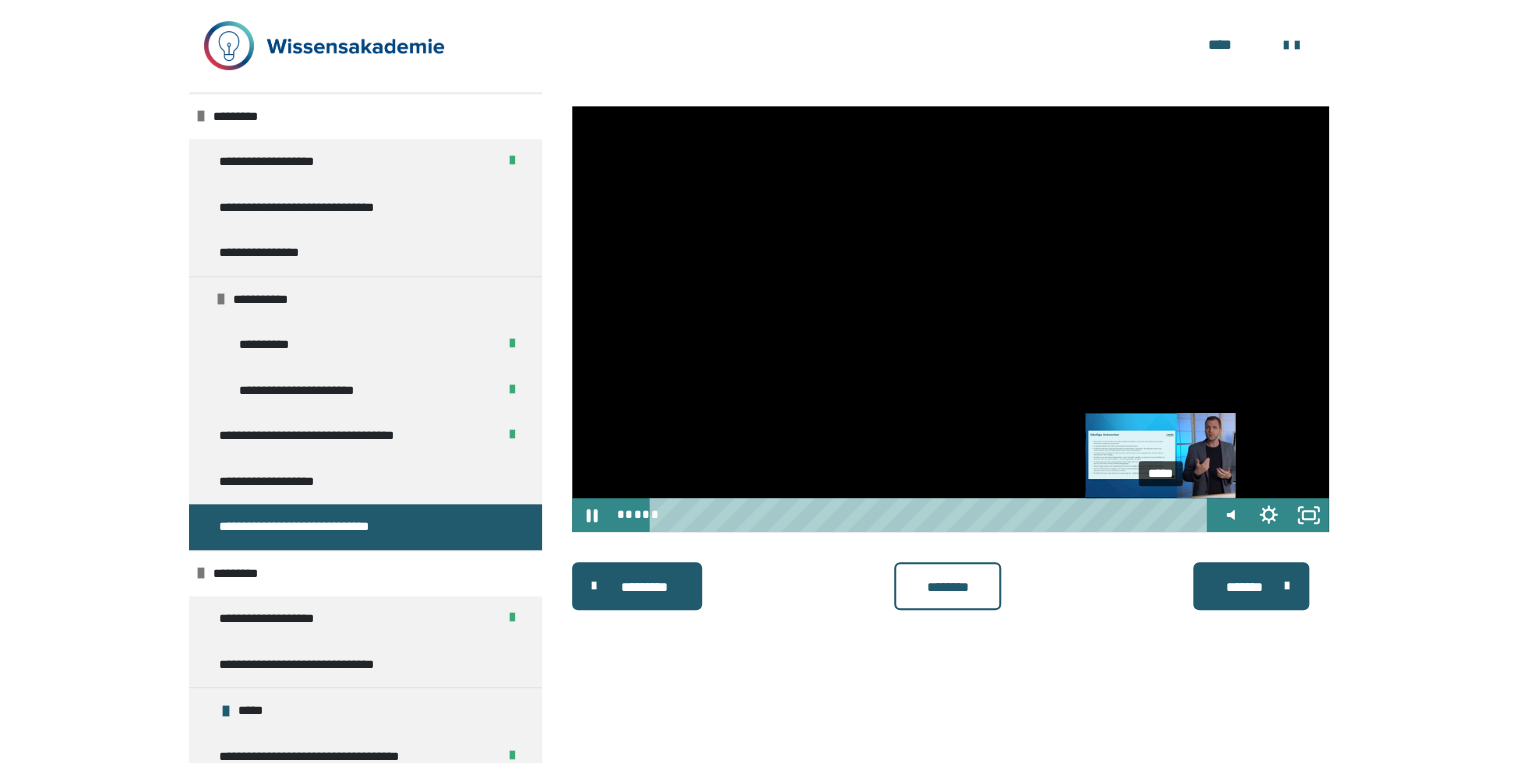 click on "*****" at bounding box center [932, 515] 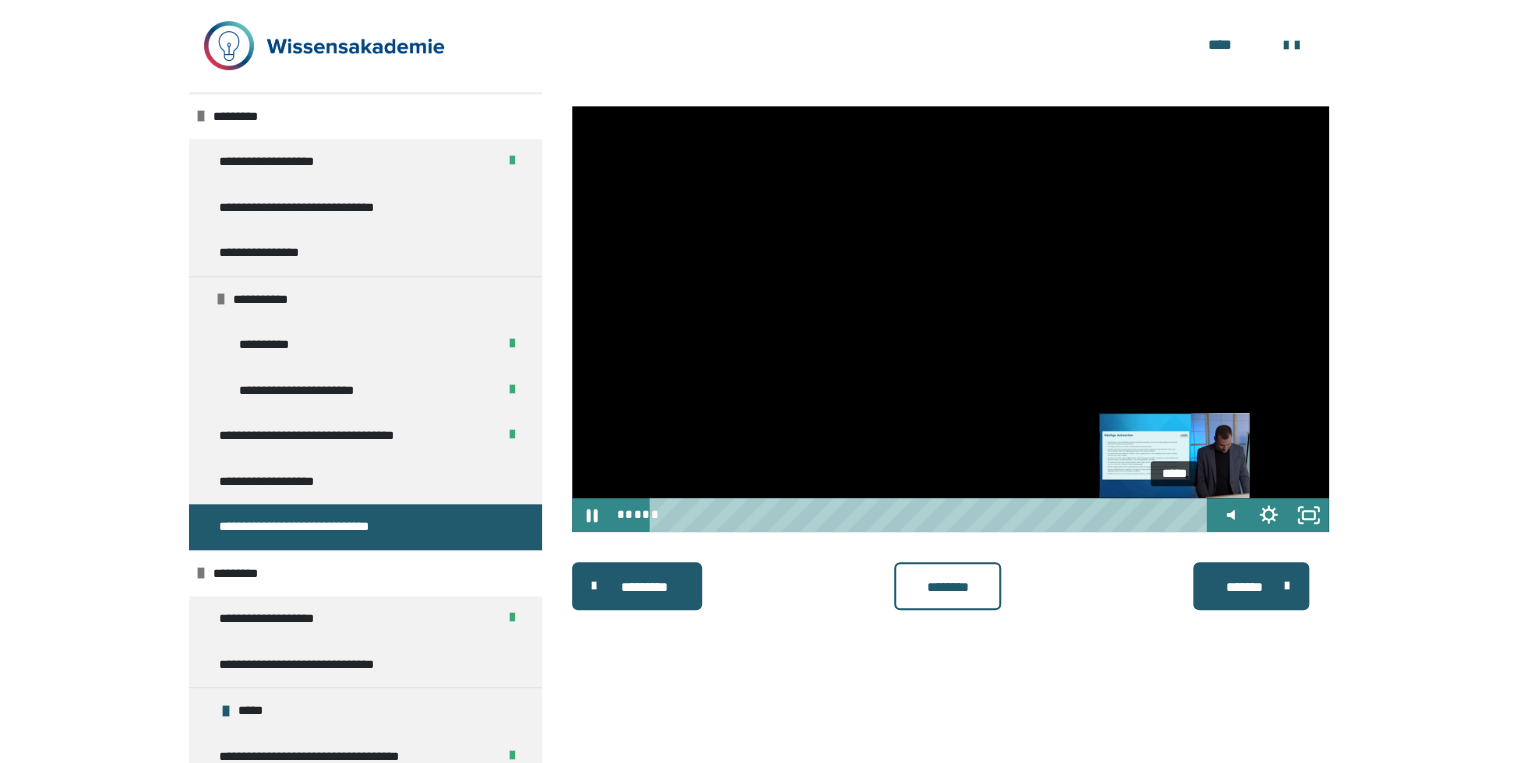click on "*****" at bounding box center [932, 515] 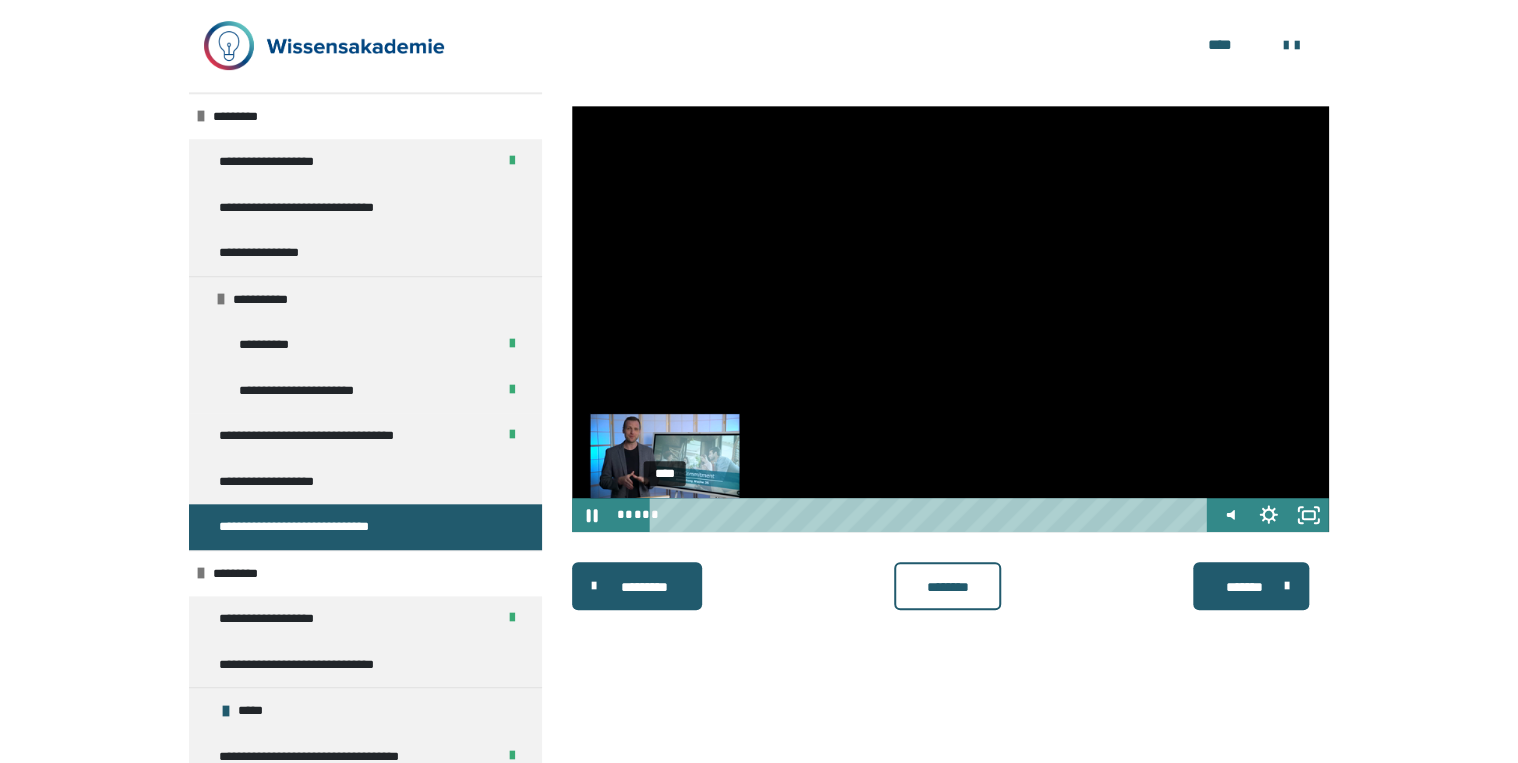 click on "****" at bounding box center [932, 515] 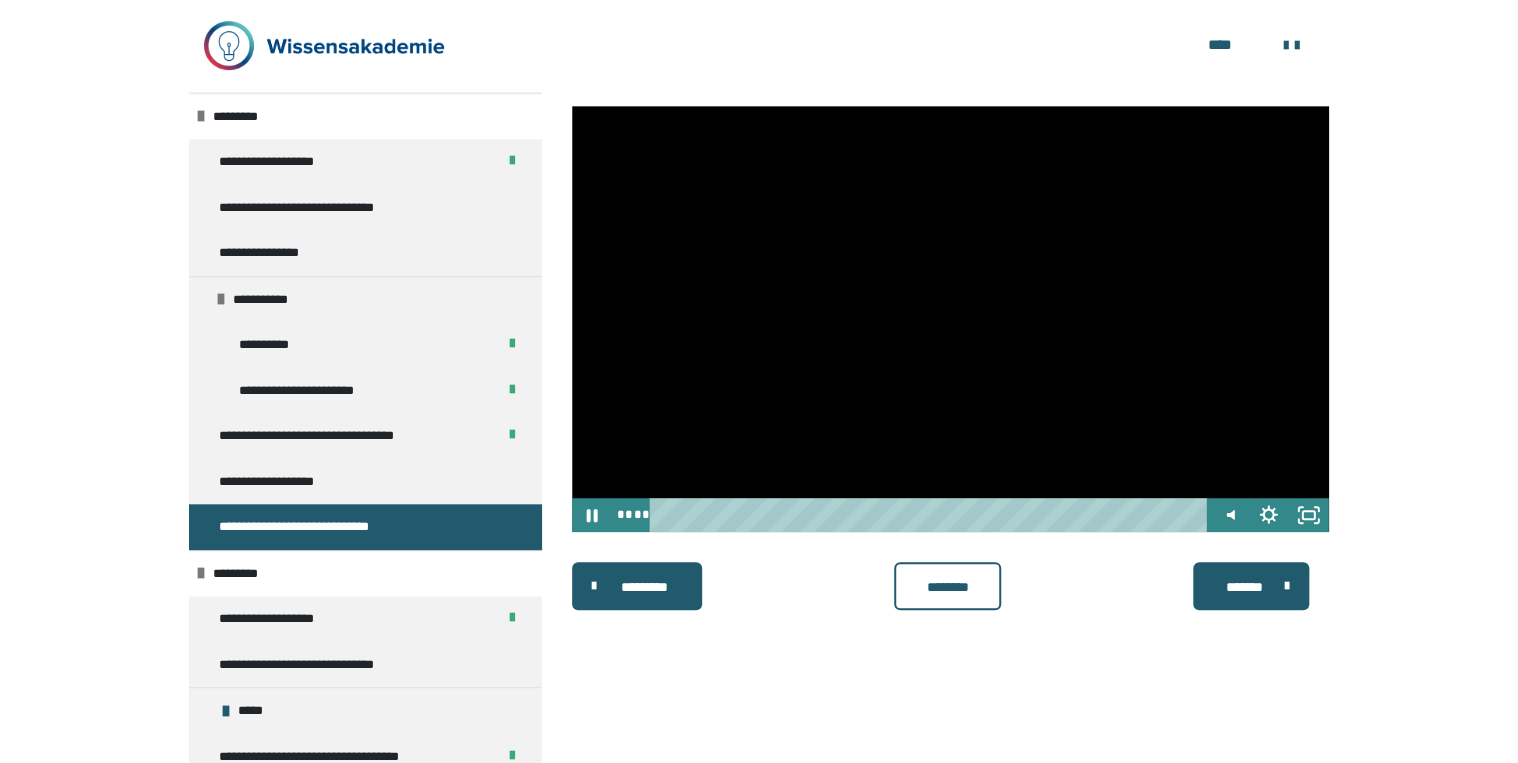 click at bounding box center [950, 319] 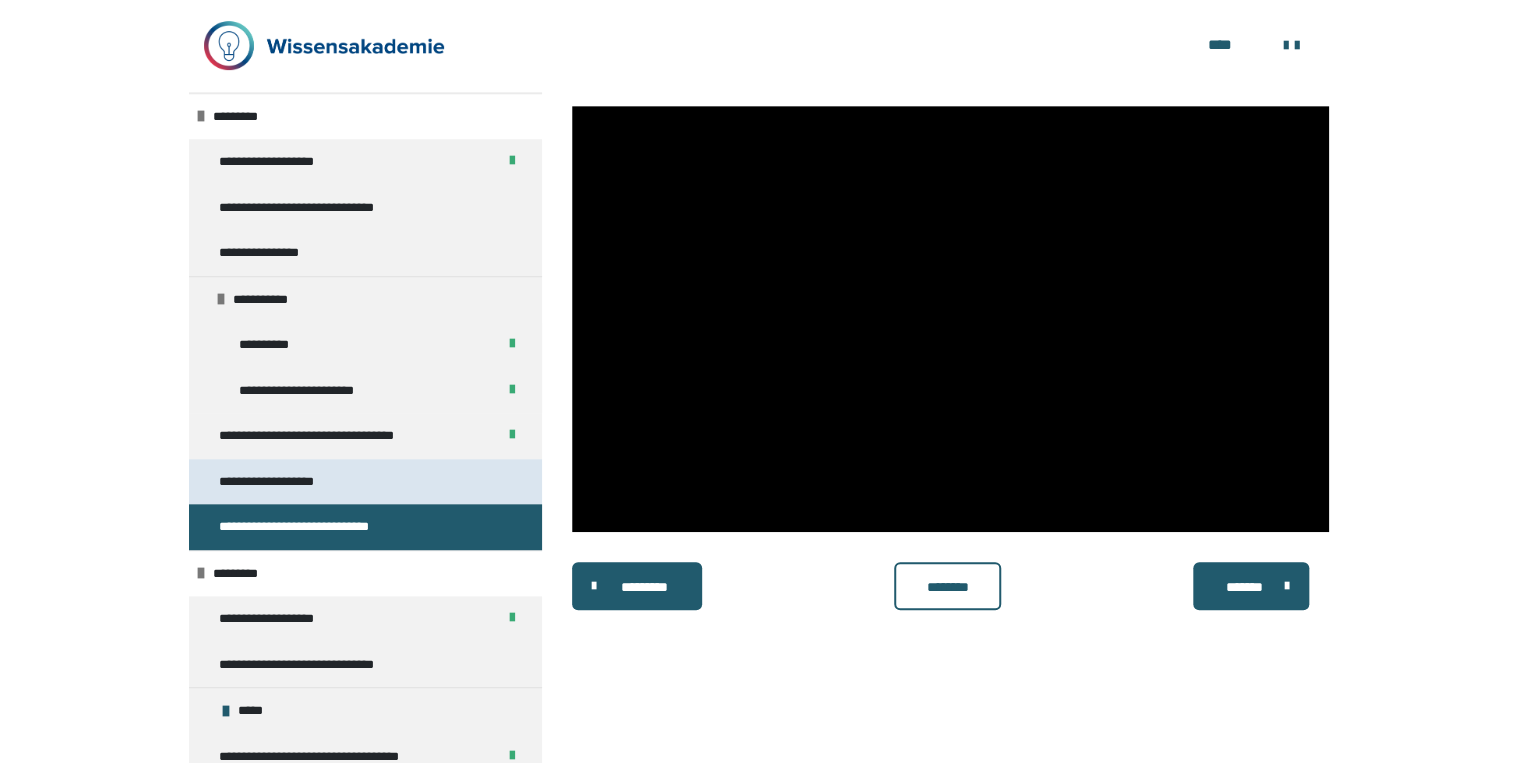 click on "**********" at bounding box center [285, 482] 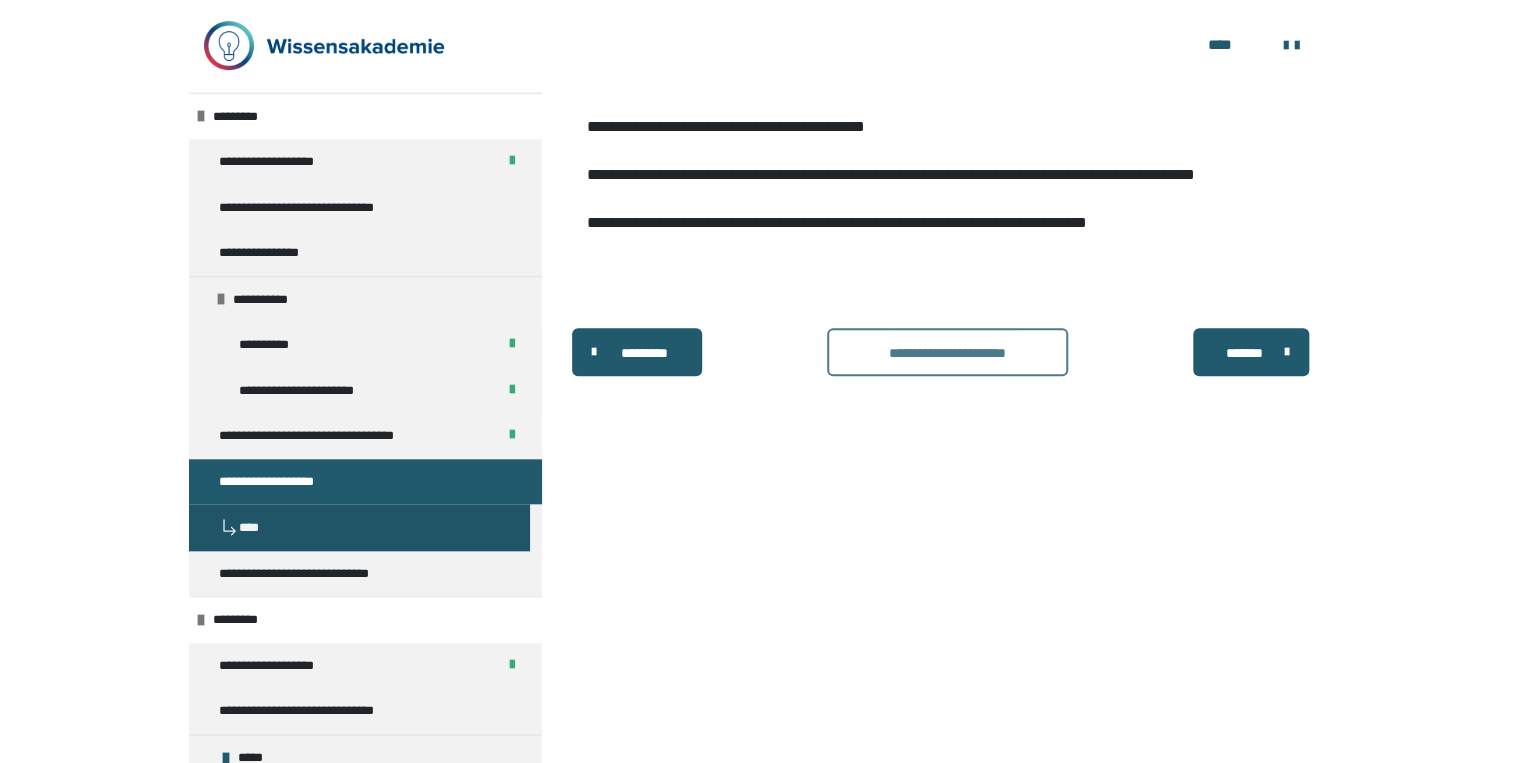 click on "**********" at bounding box center [947, 353] 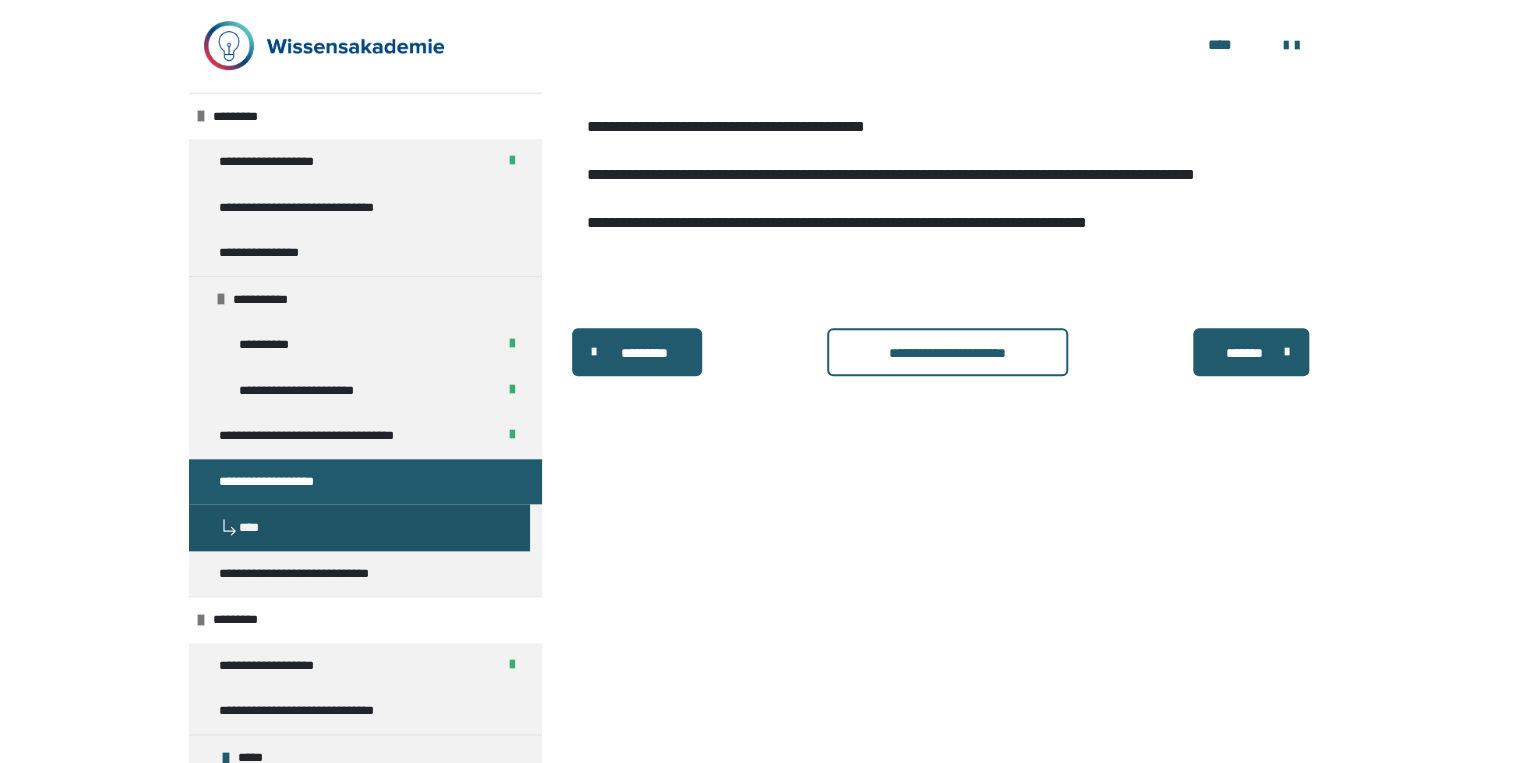 scroll, scrollTop: 0, scrollLeft: 0, axis: both 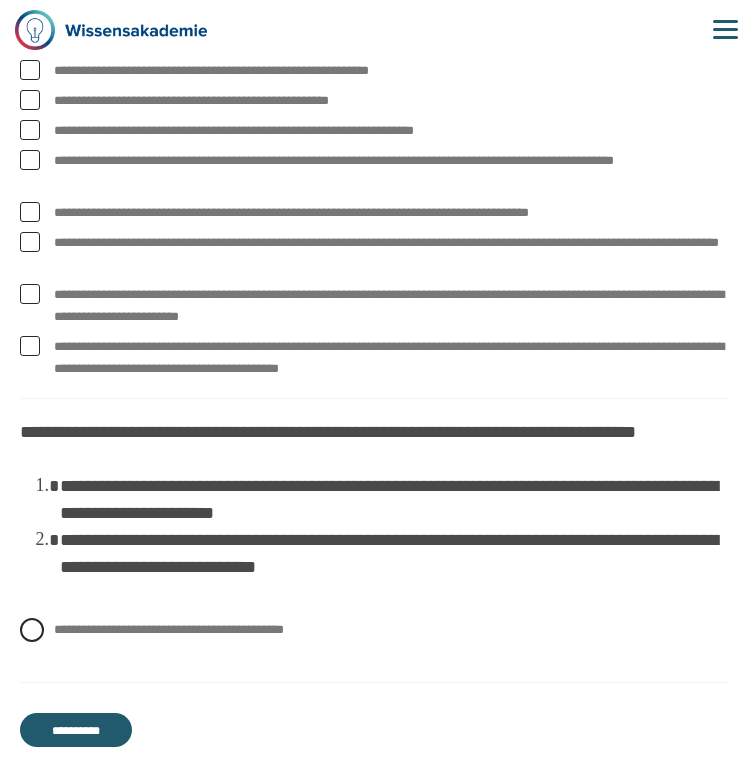 click at bounding box center [30, 70] 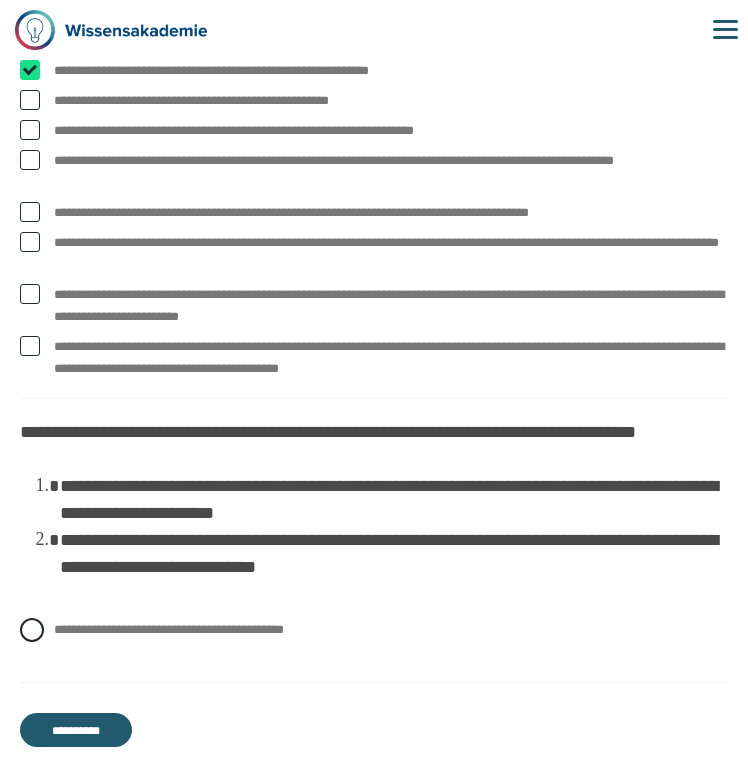 checkbox on "****" 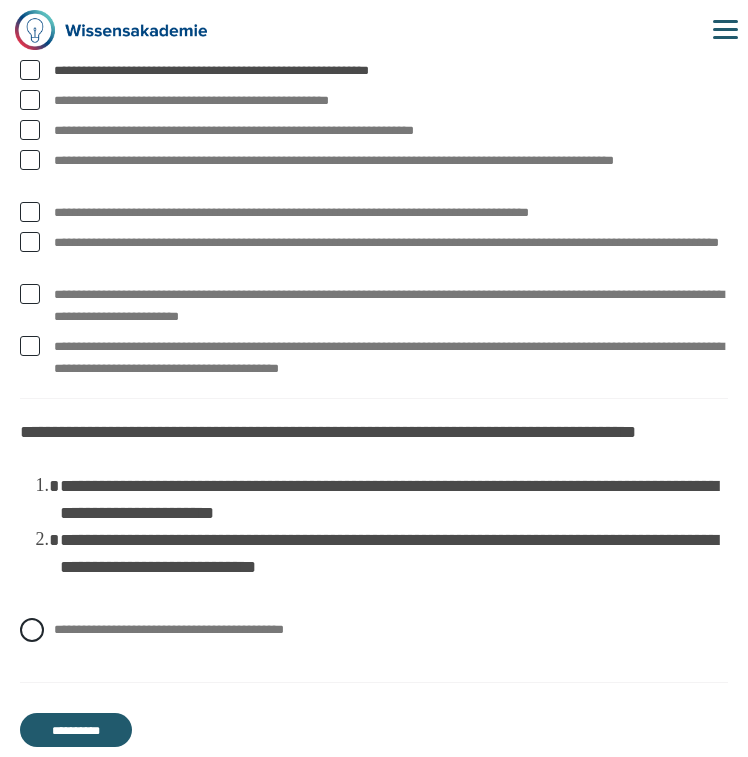click at bounding box center (30, 212) 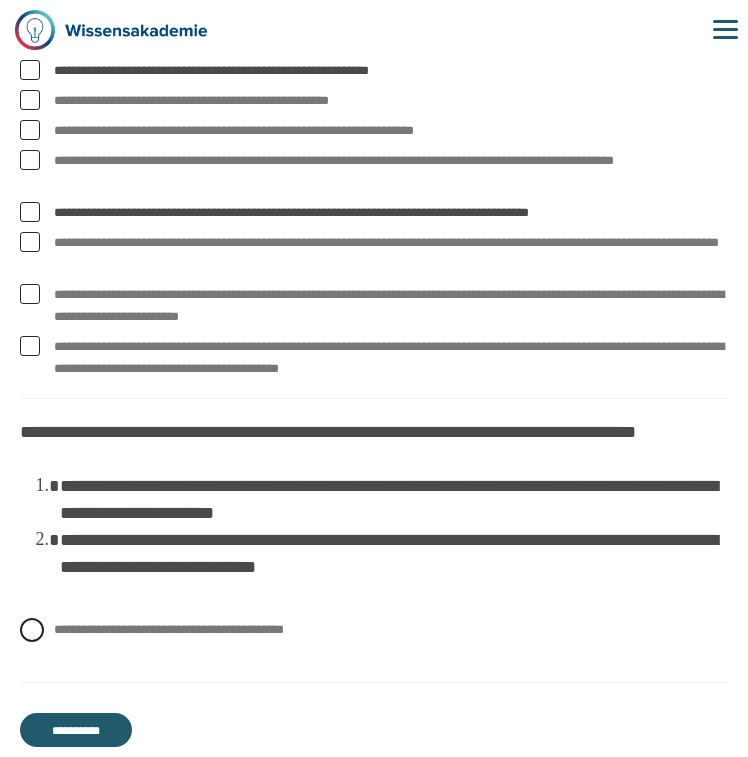 click at bounding box center (30, 346) 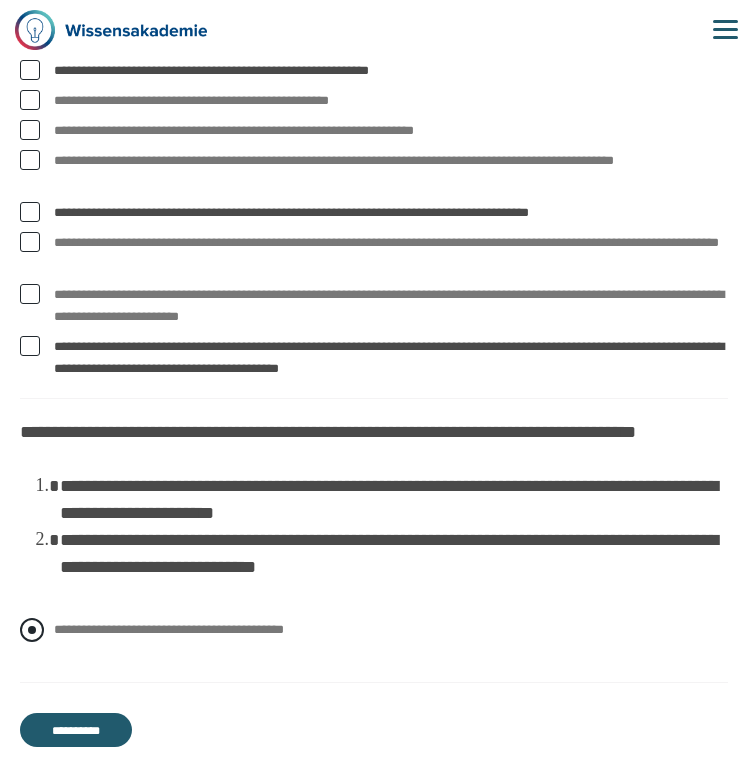 click at bounding box center [32, 630] 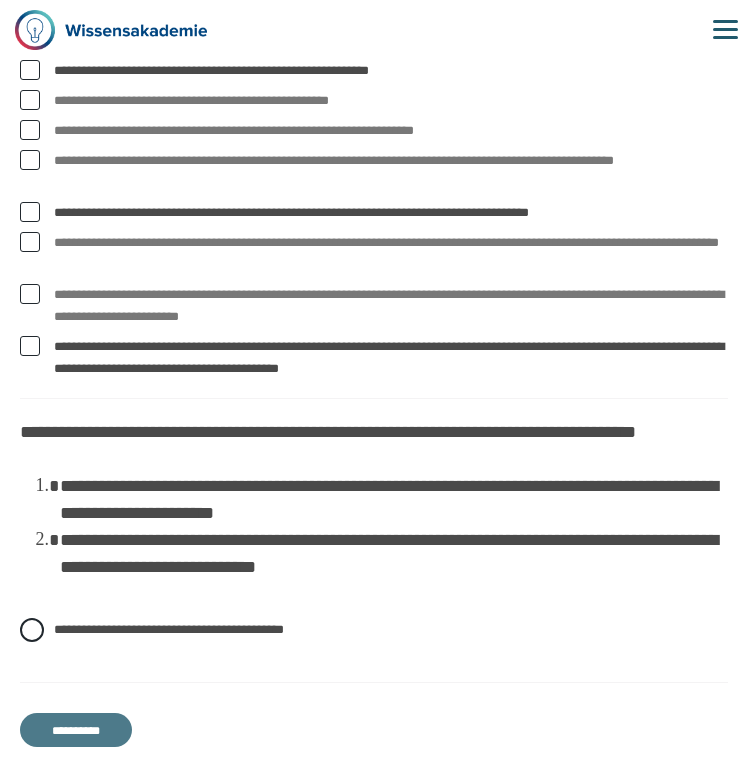 click on "**********" at bounding box center [76, 730] 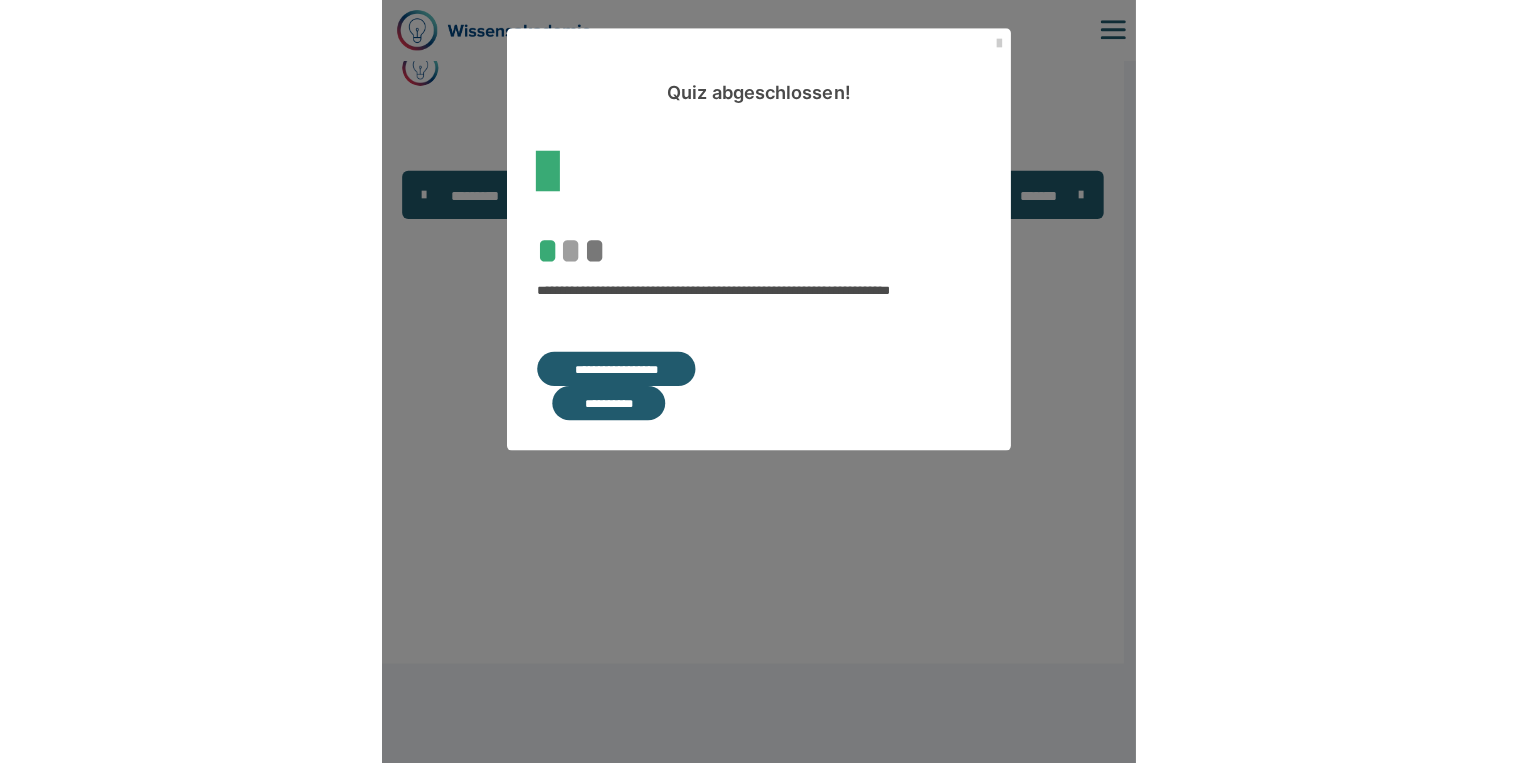 scroll, scrollTop: 320, scrollLeft: 0, axis: vertical 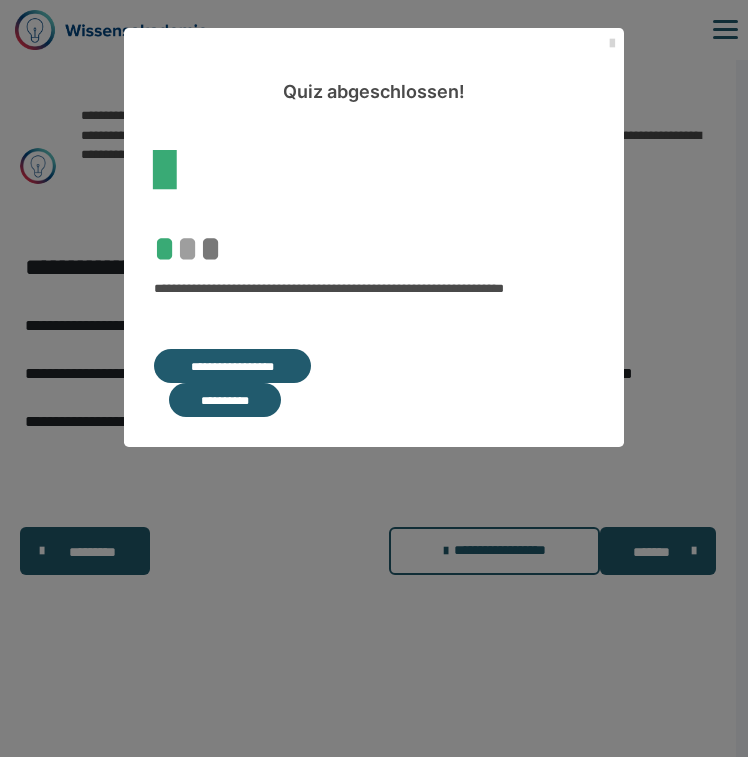 click at bounding box center (612, 44) 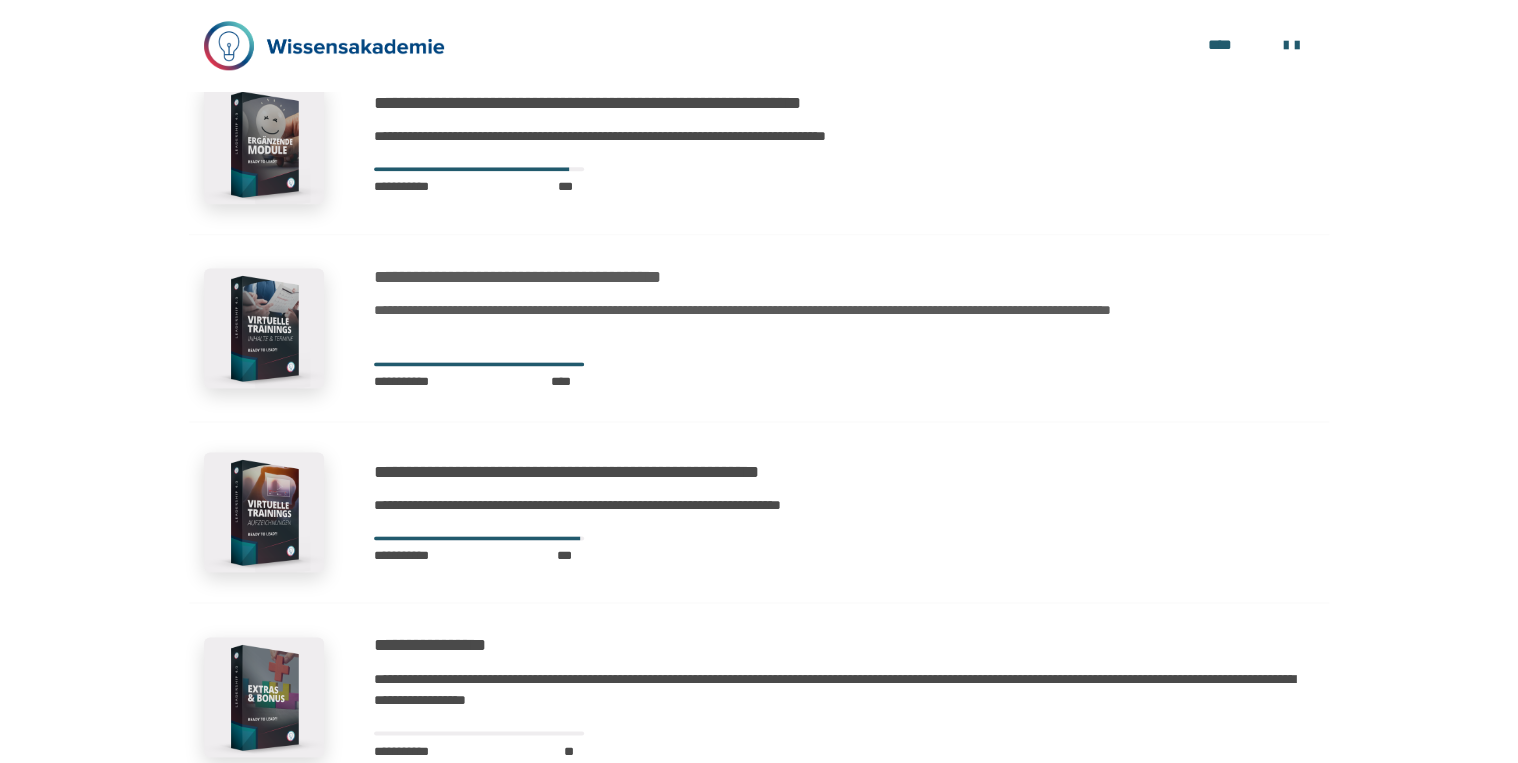scroll, scrollTop: 983, scrollLeft: 0, axis: vertical 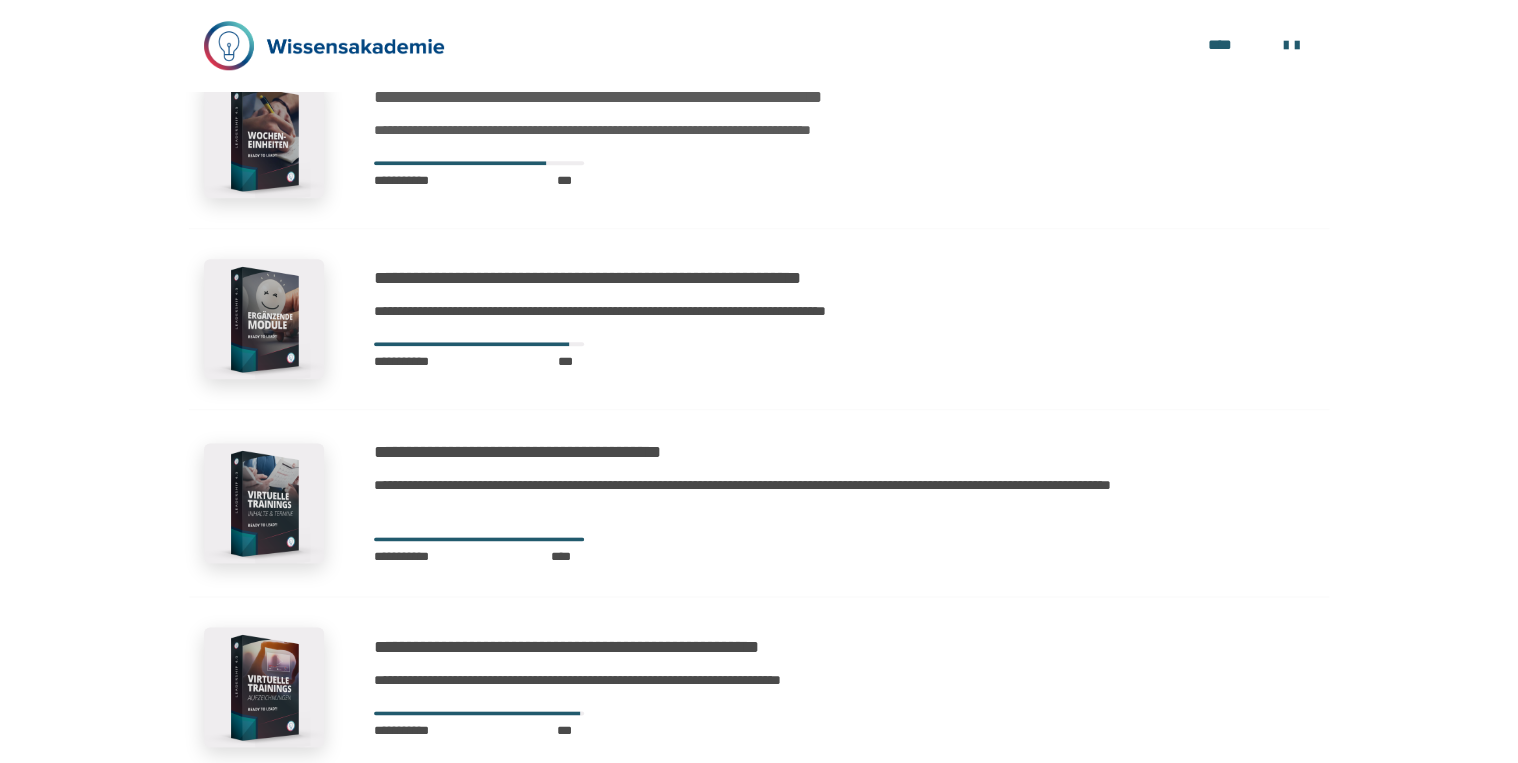 click on "**********" at bounding box center [693, 97] 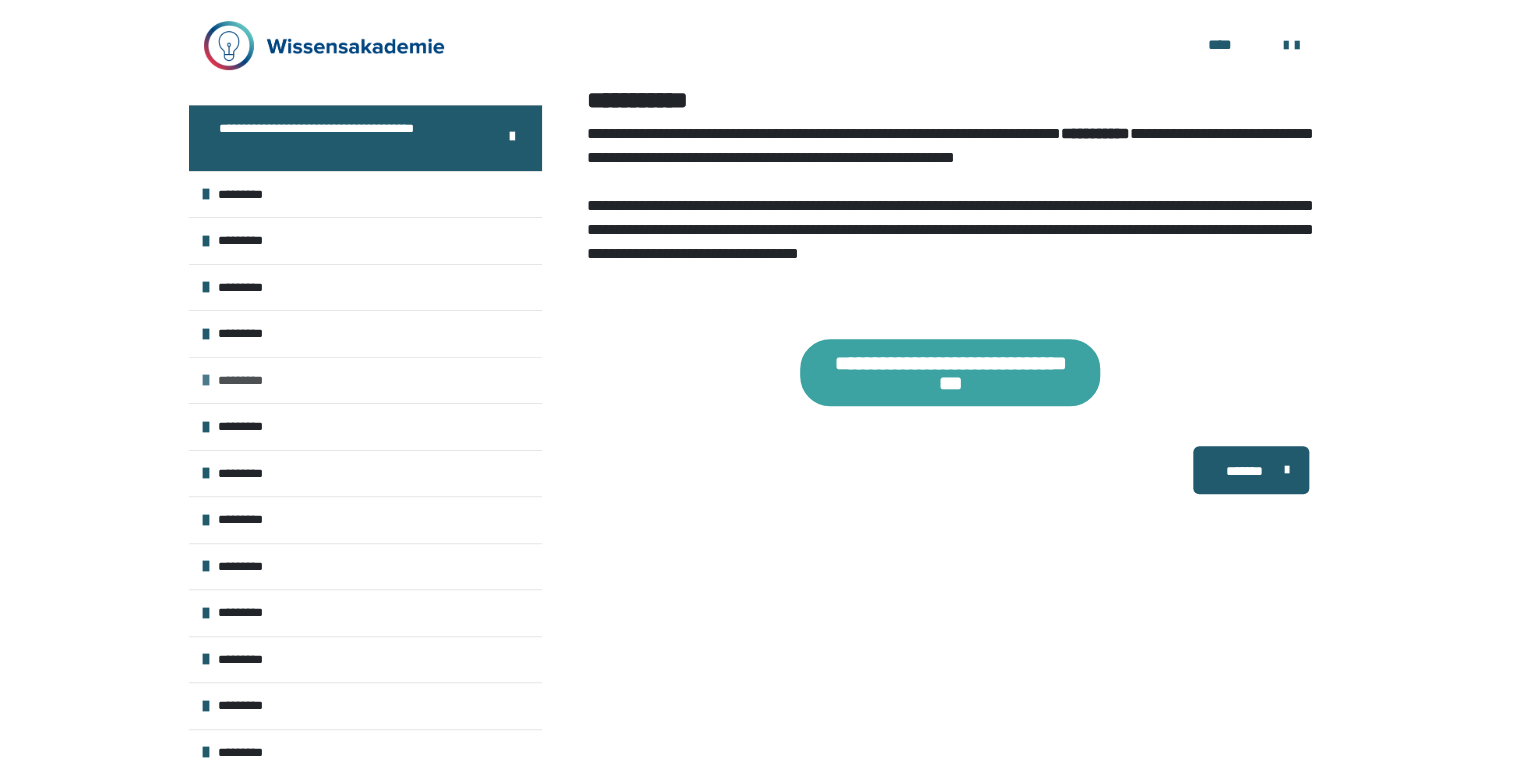 scroll, scrollTop: 376, scrollLeft: 0, axis: vertical 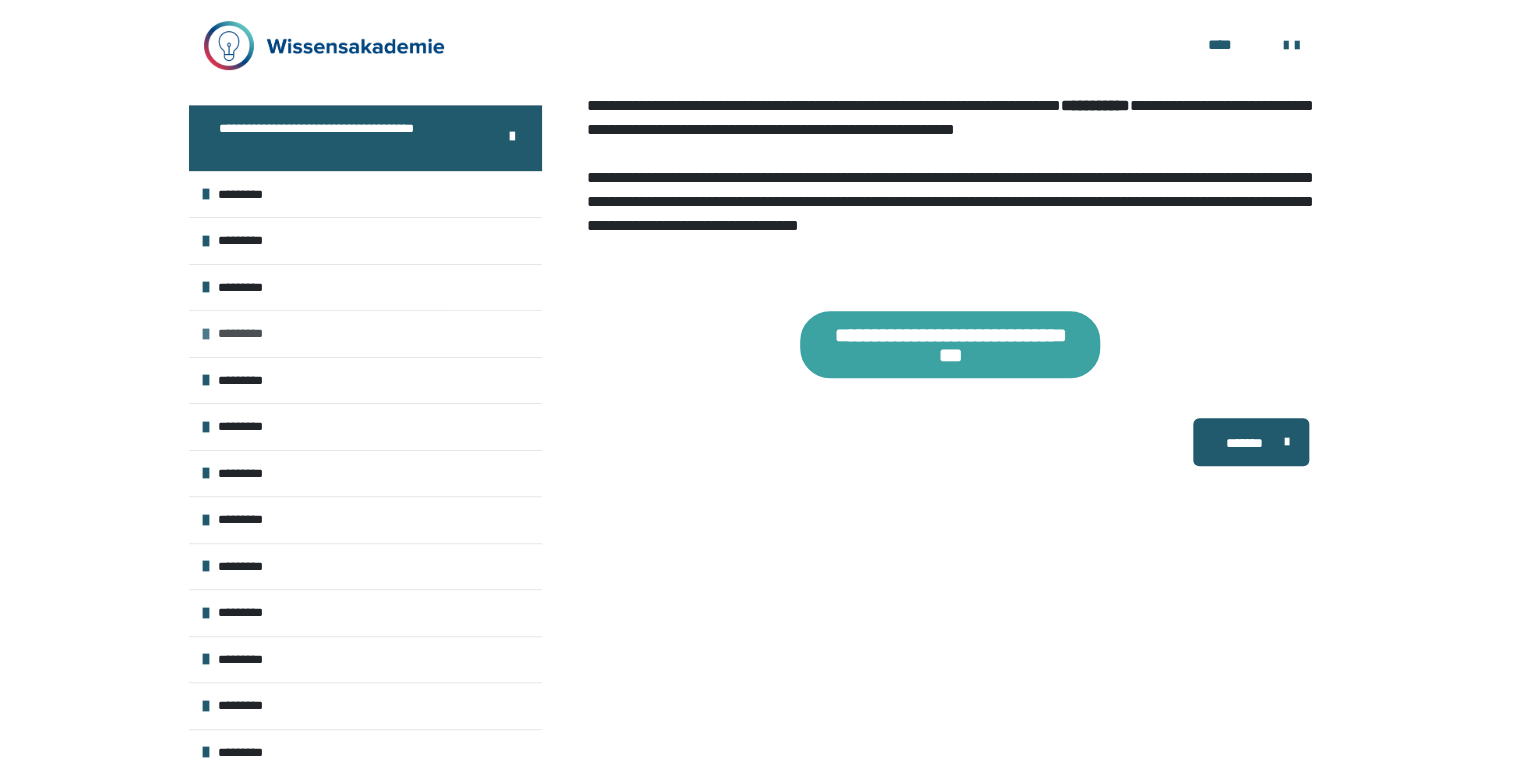 click on "*********" at bounding box center [249, 334] 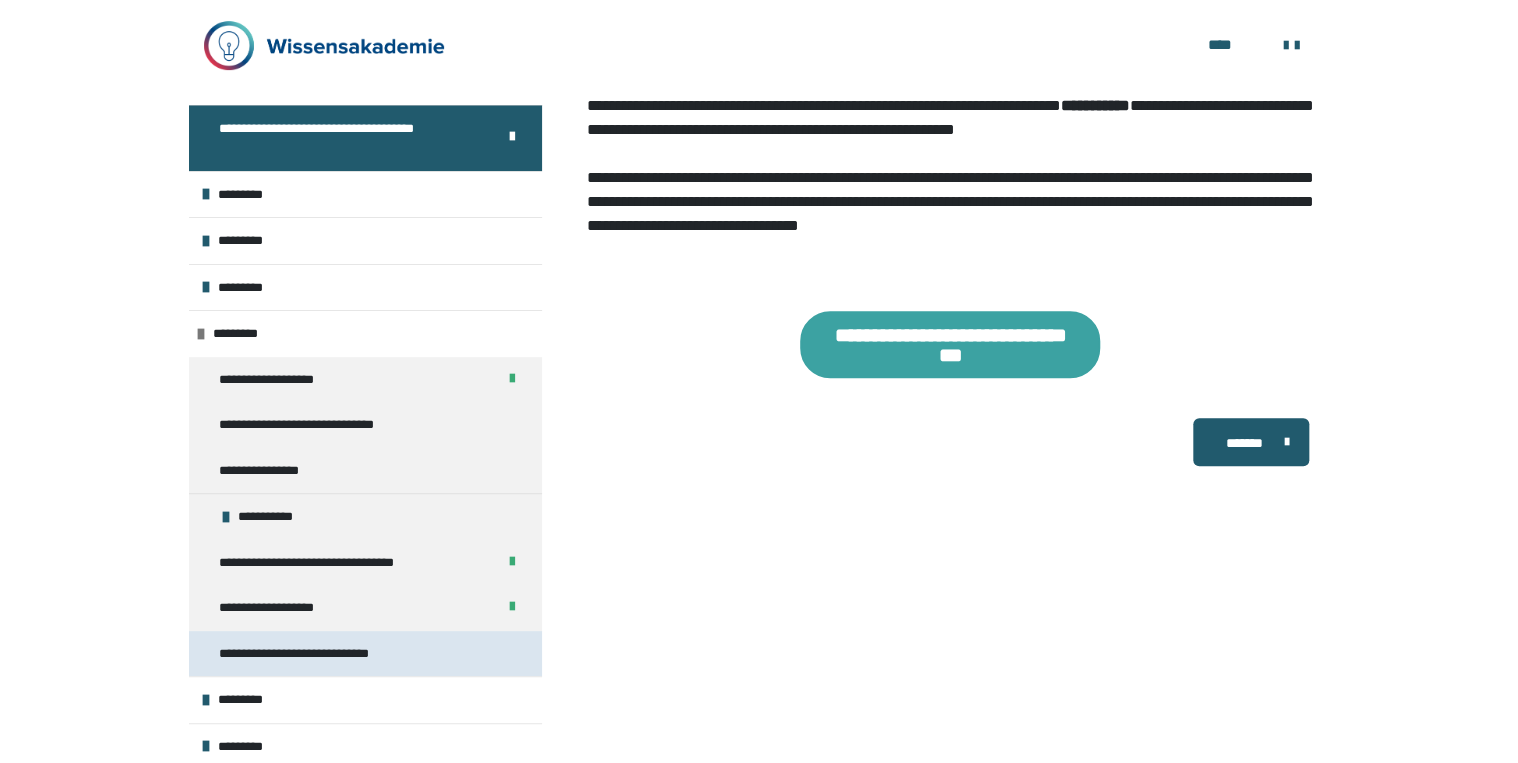 click on "**********" at bounding box center [323, 654] 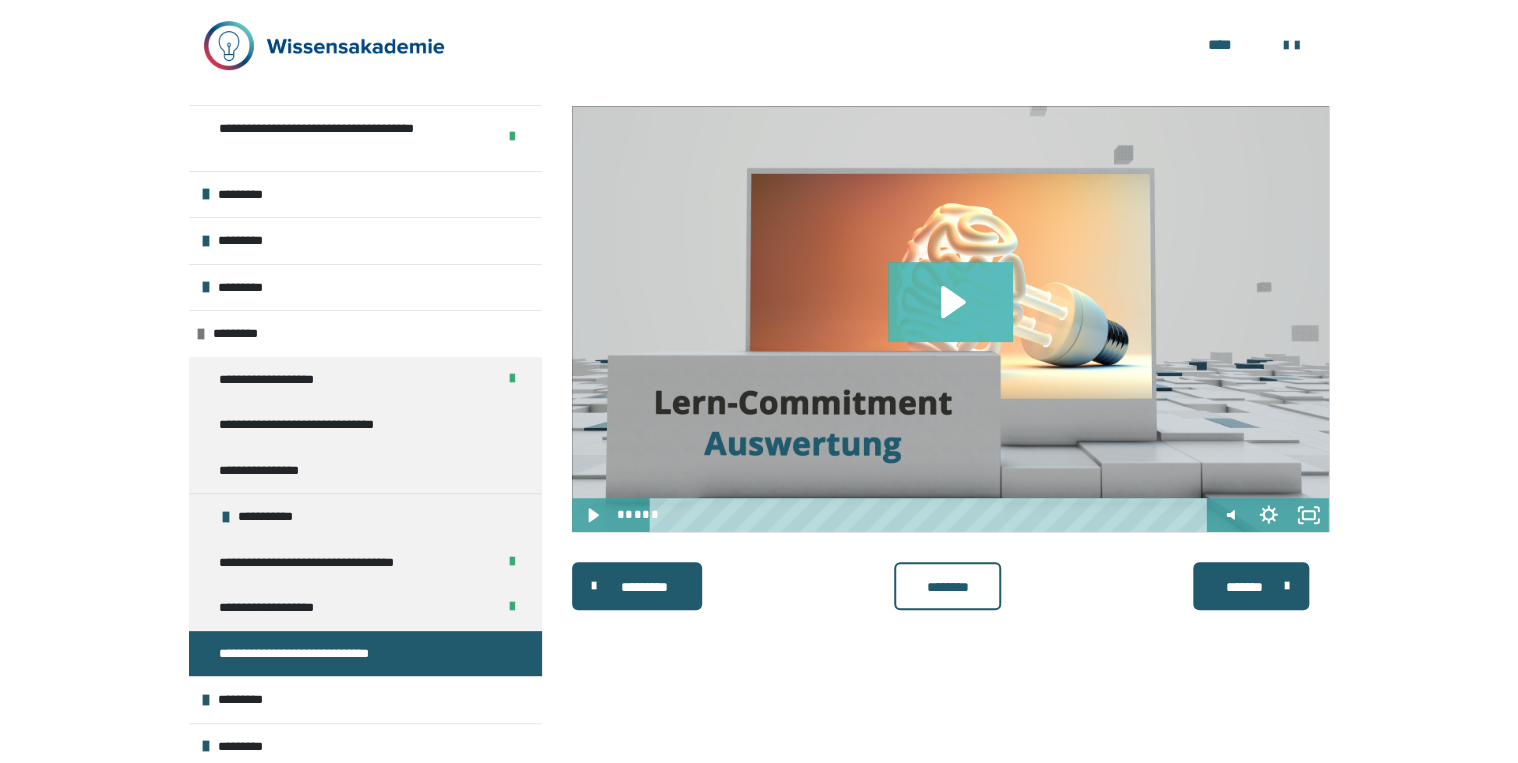 click 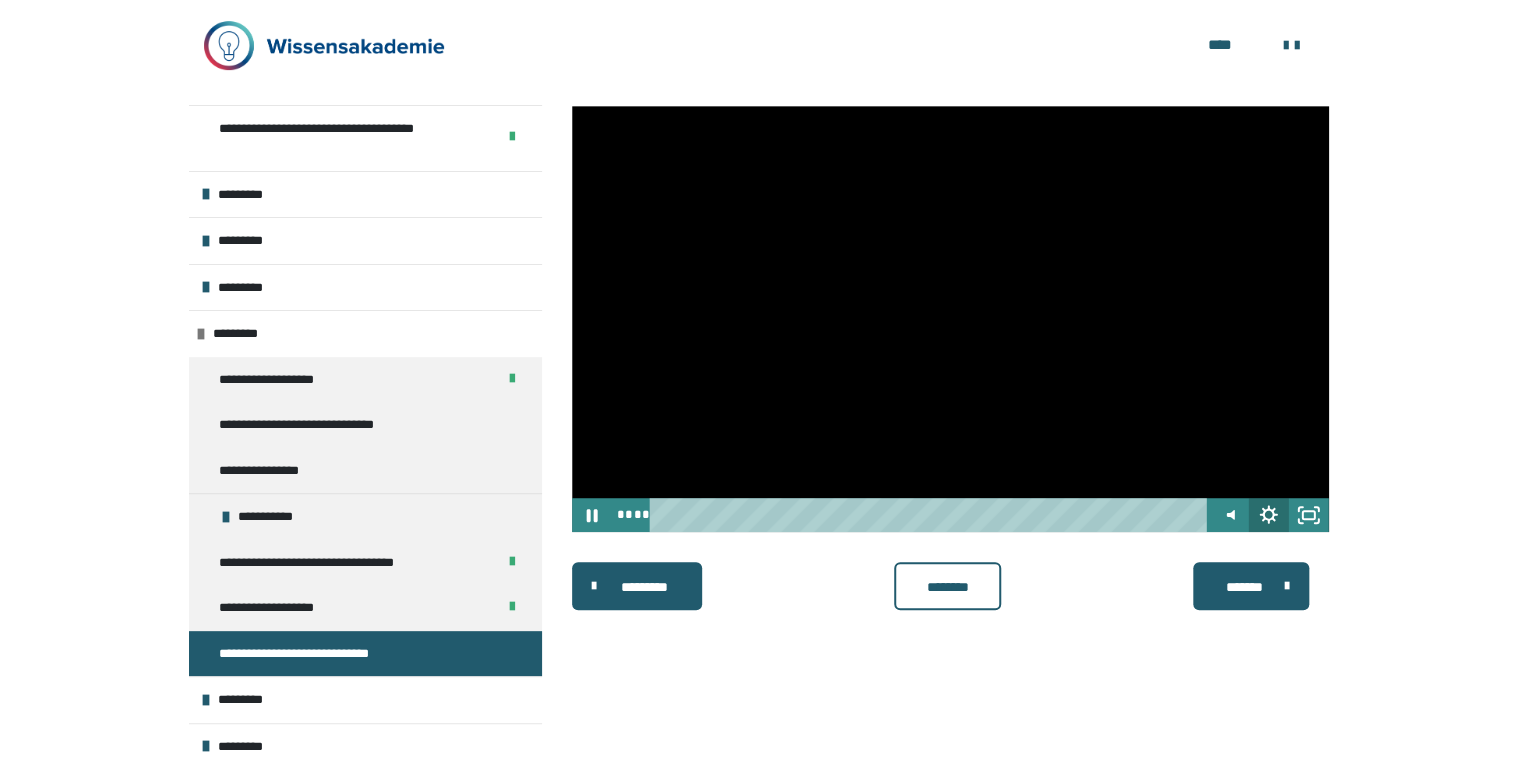 click 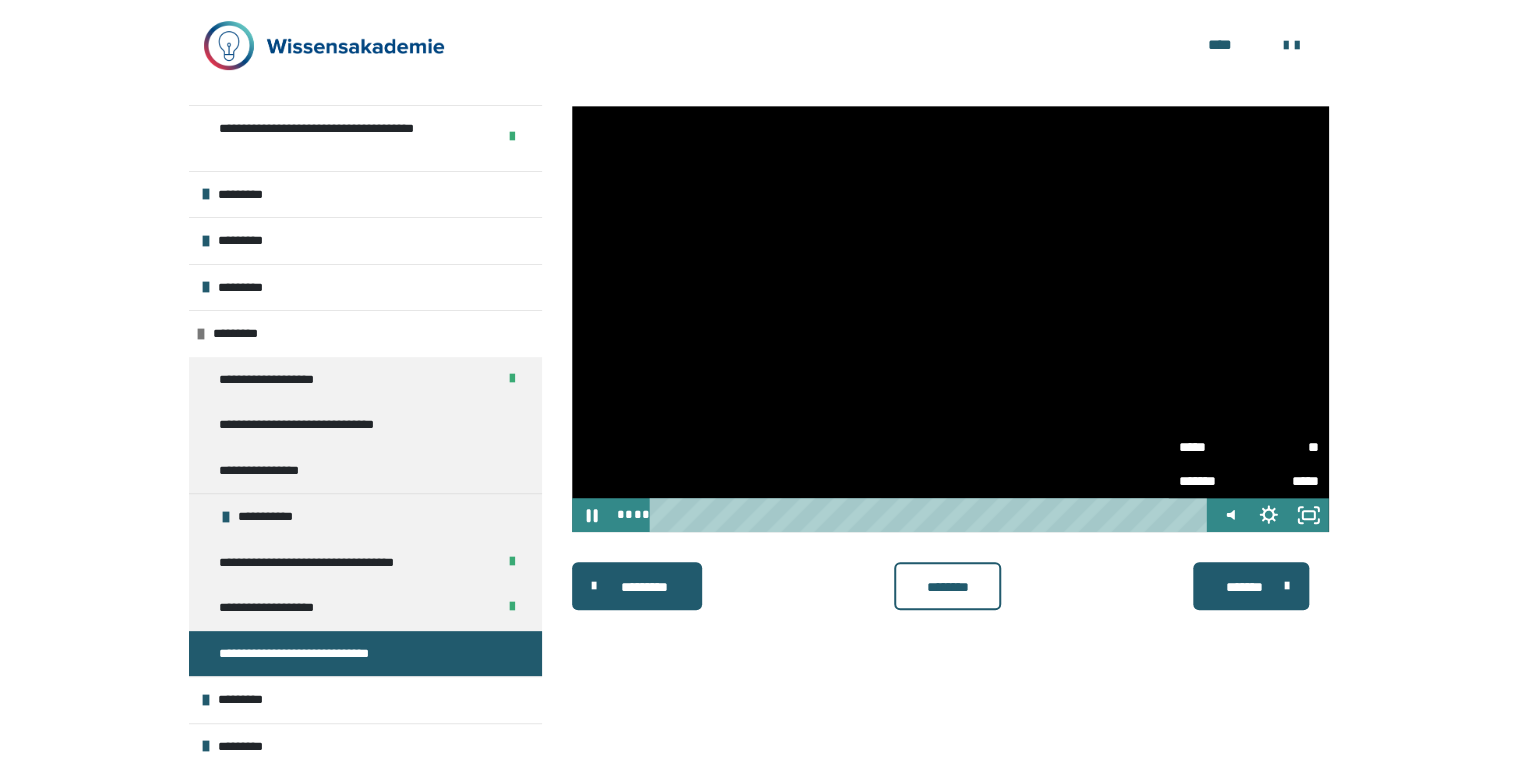 click on "*****" at bounding box center (1214, 447) 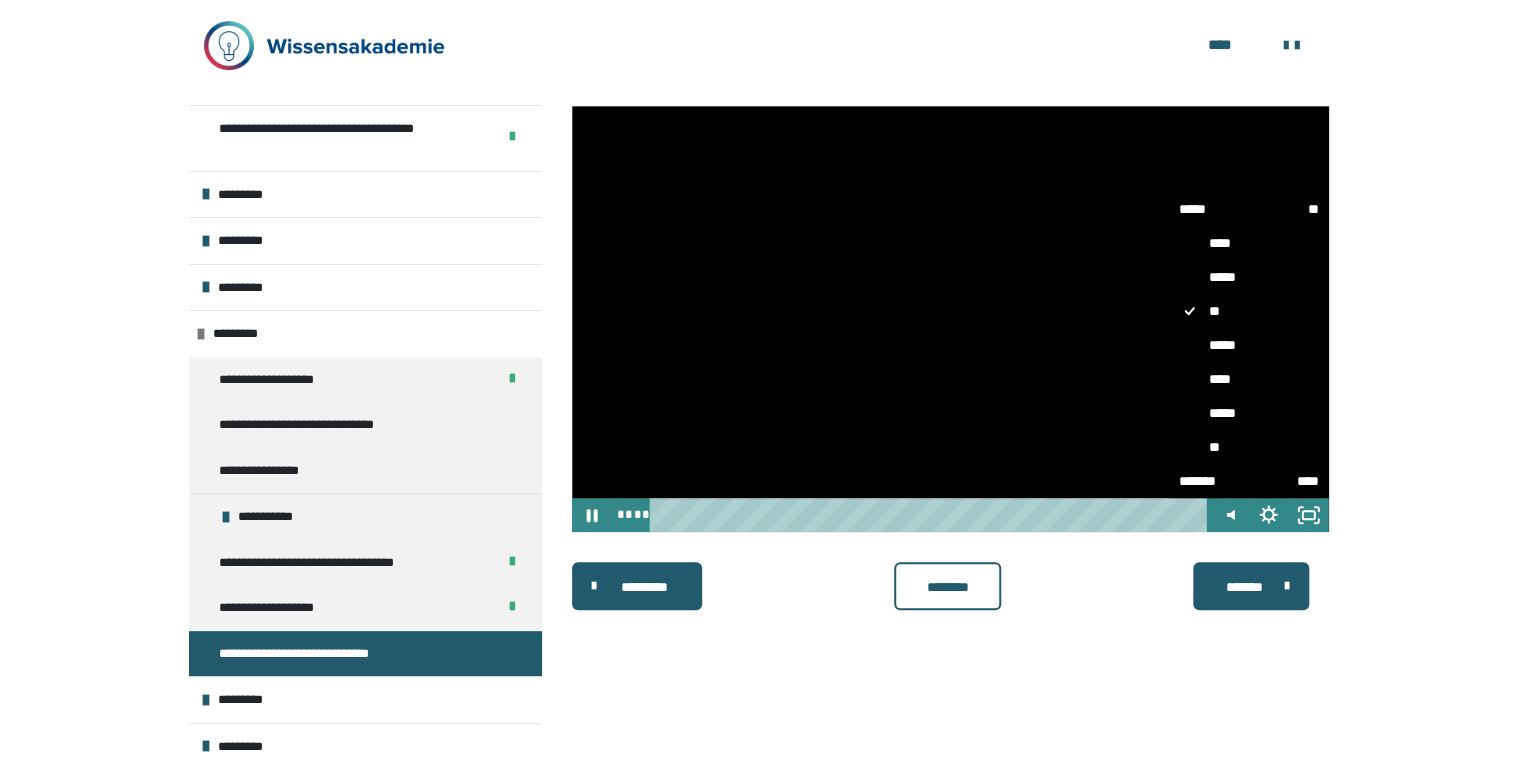 click on "*****" at bounding box center (1249, 345) 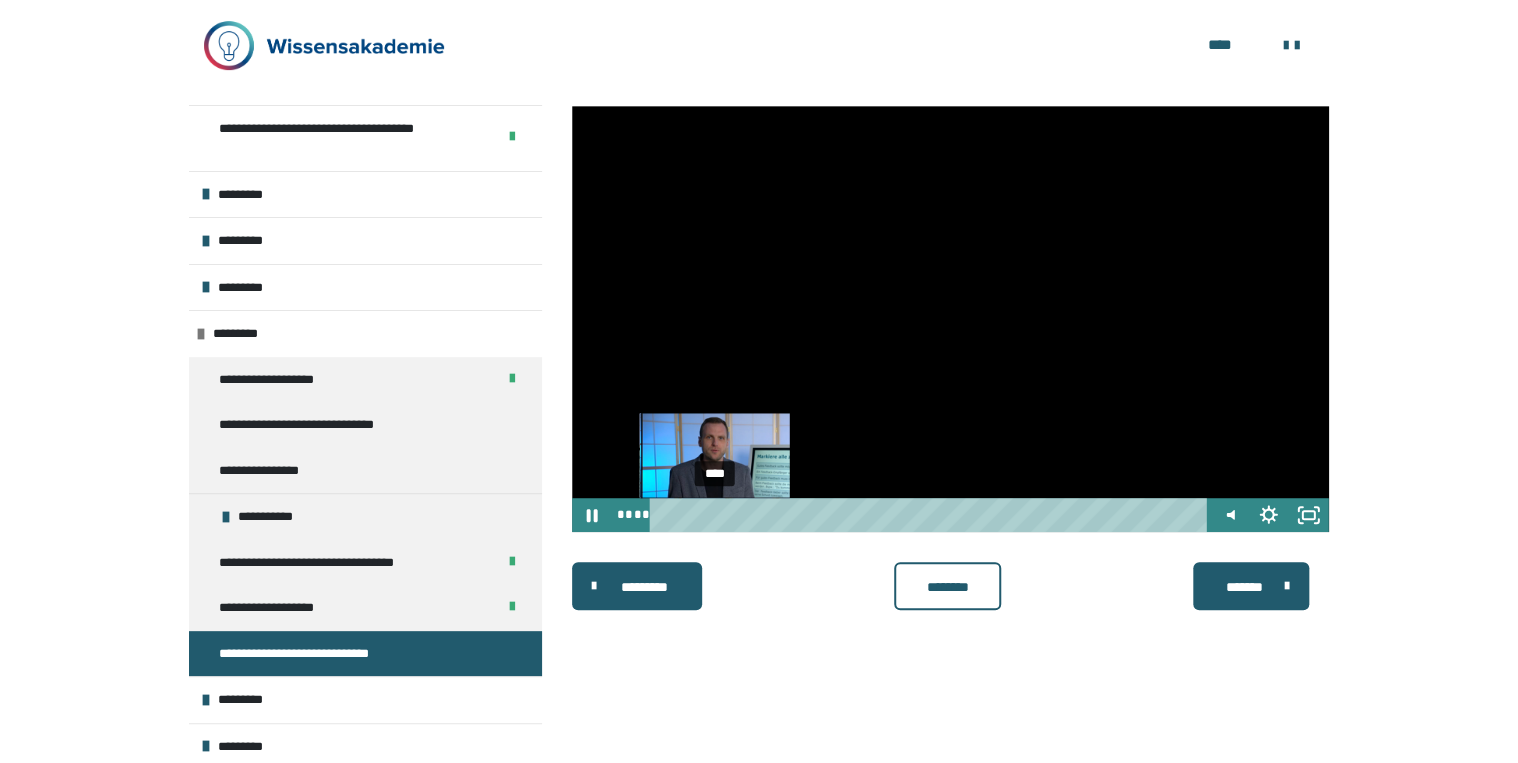 drag, startPoint x: 732, startPoint y: 513, endPoint x: 717, endPoint y: 513, distance: 15 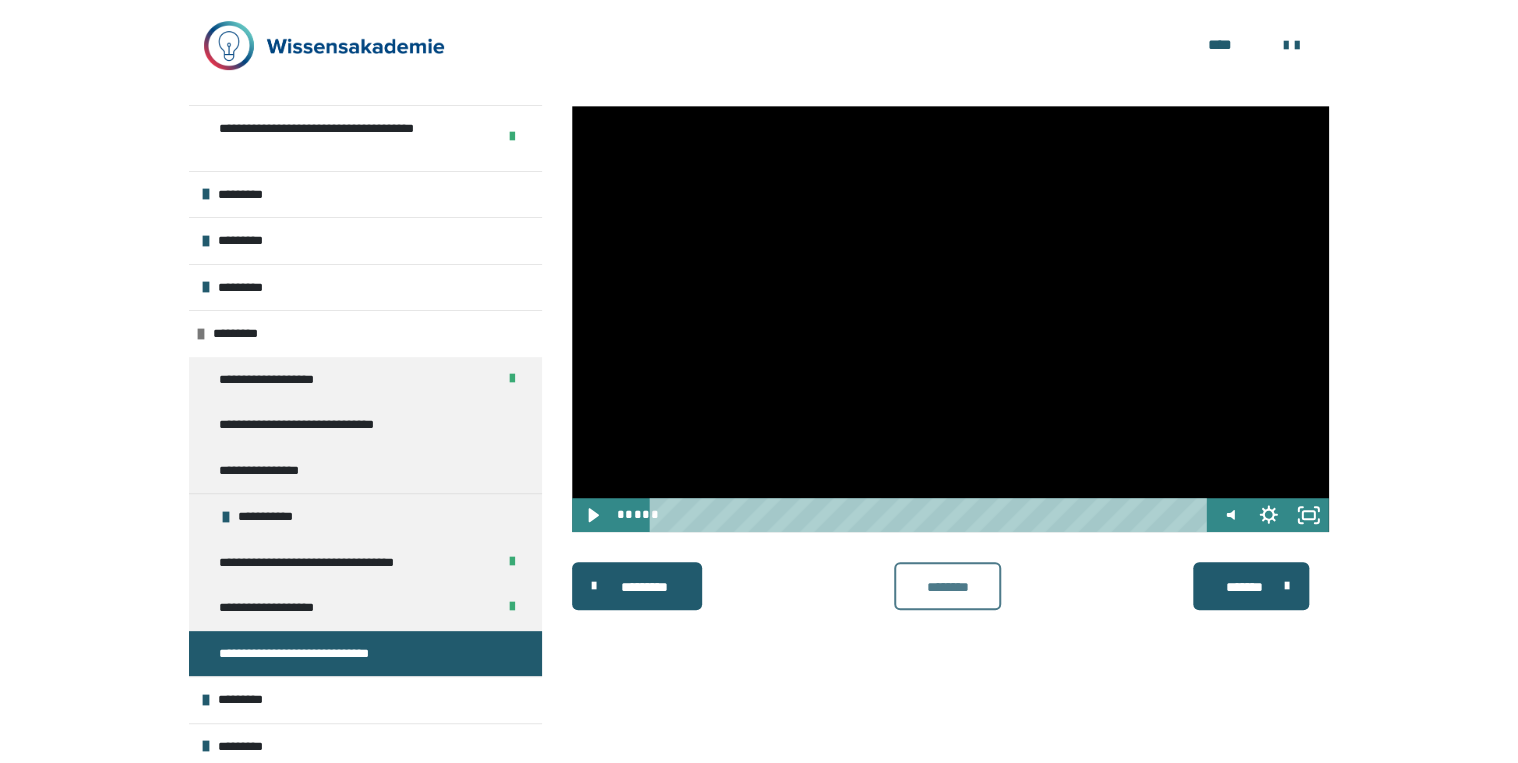 click on "********" at bounding box center [947, 587] 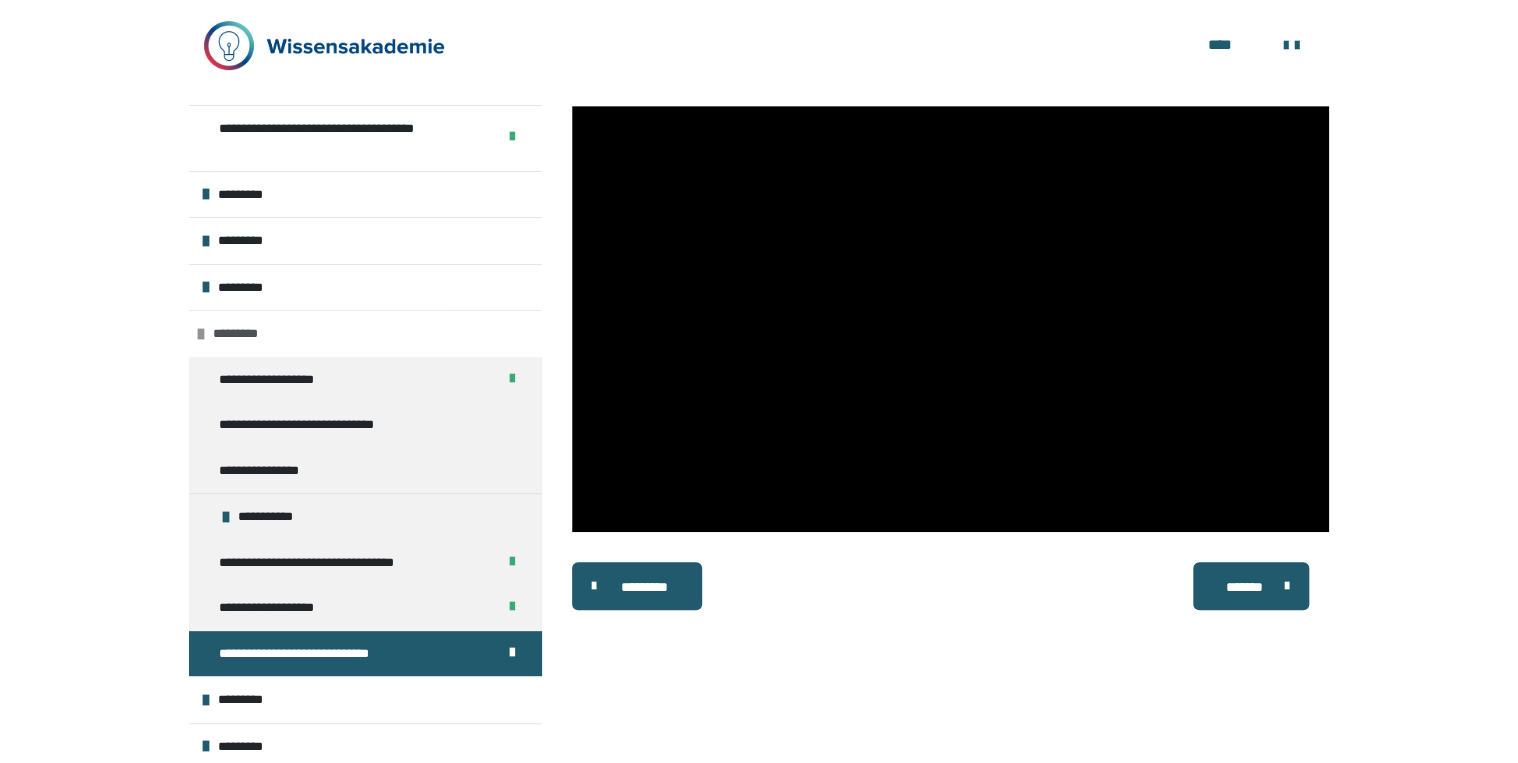 click at bounding box center (201, 334) 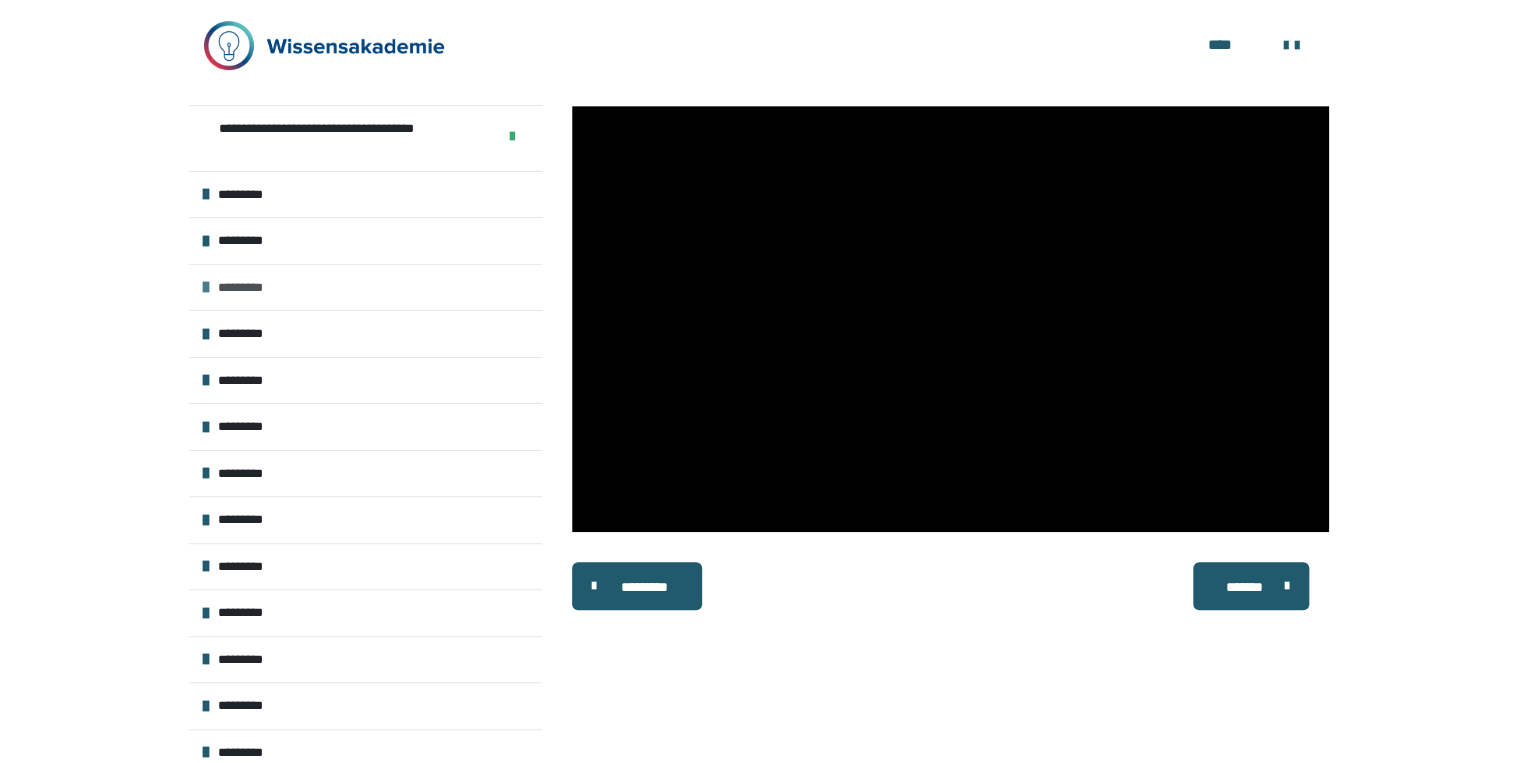 click at bounding box center [206, 287] 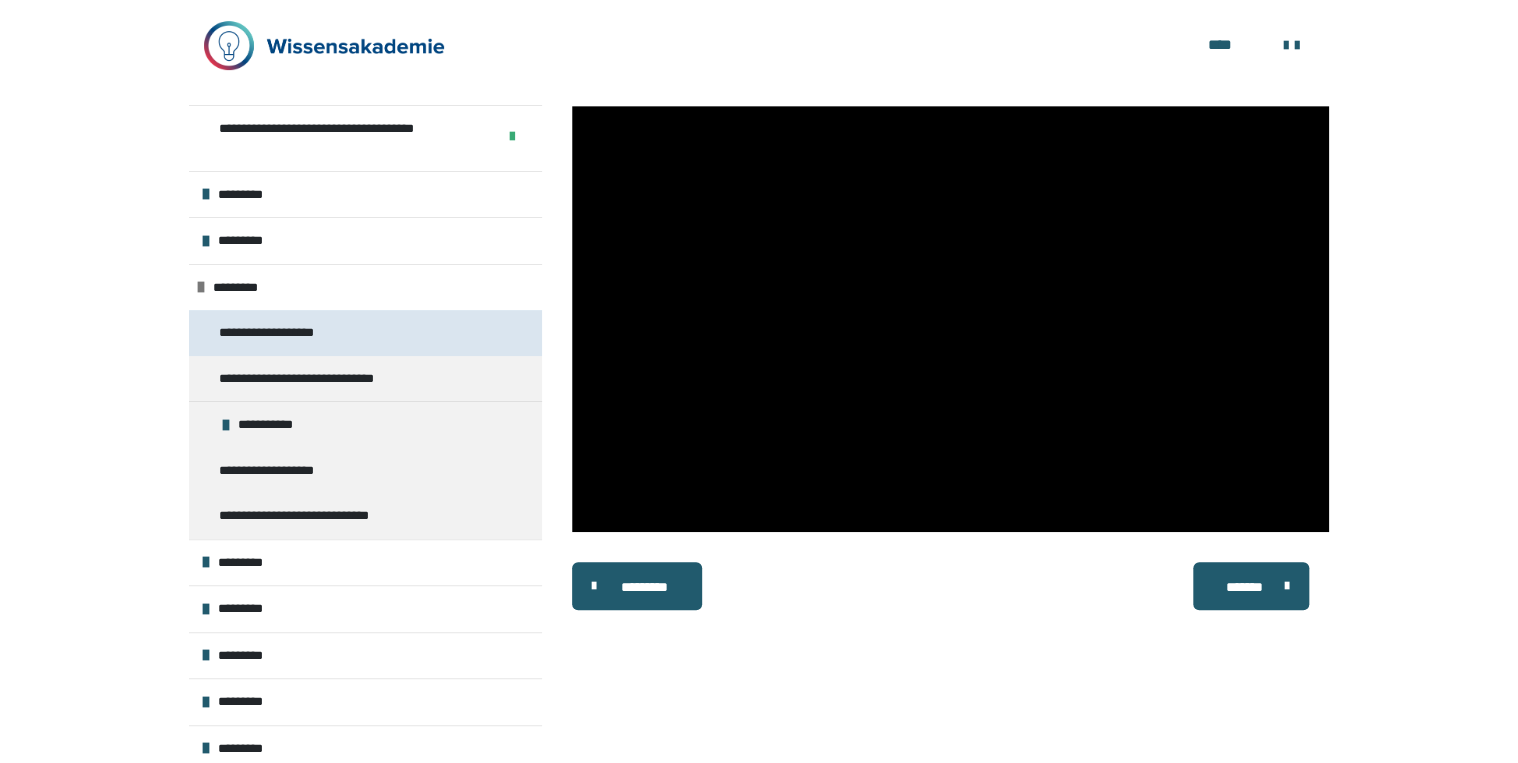 click on "**********" at bounding box center [282, 333] 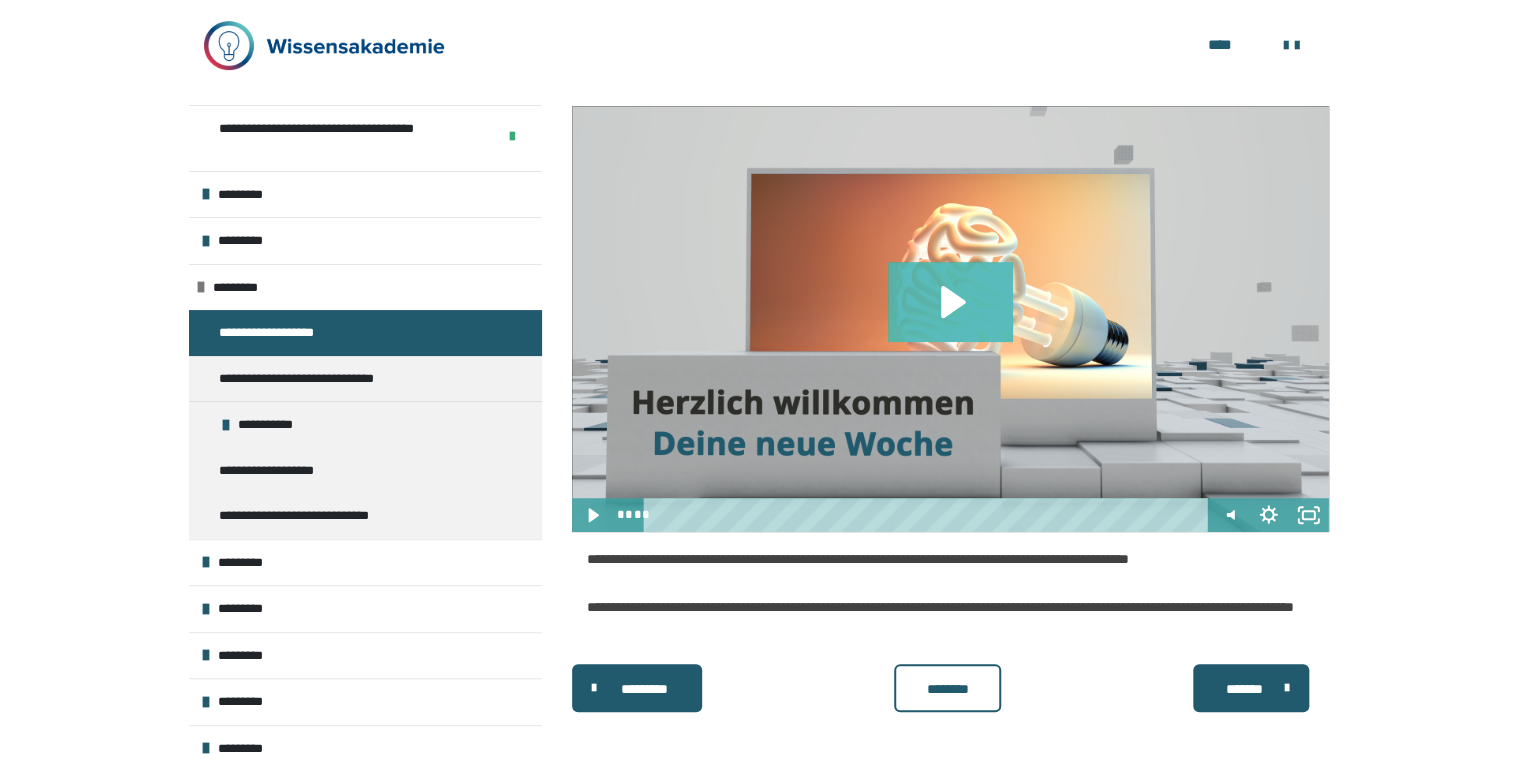 click 